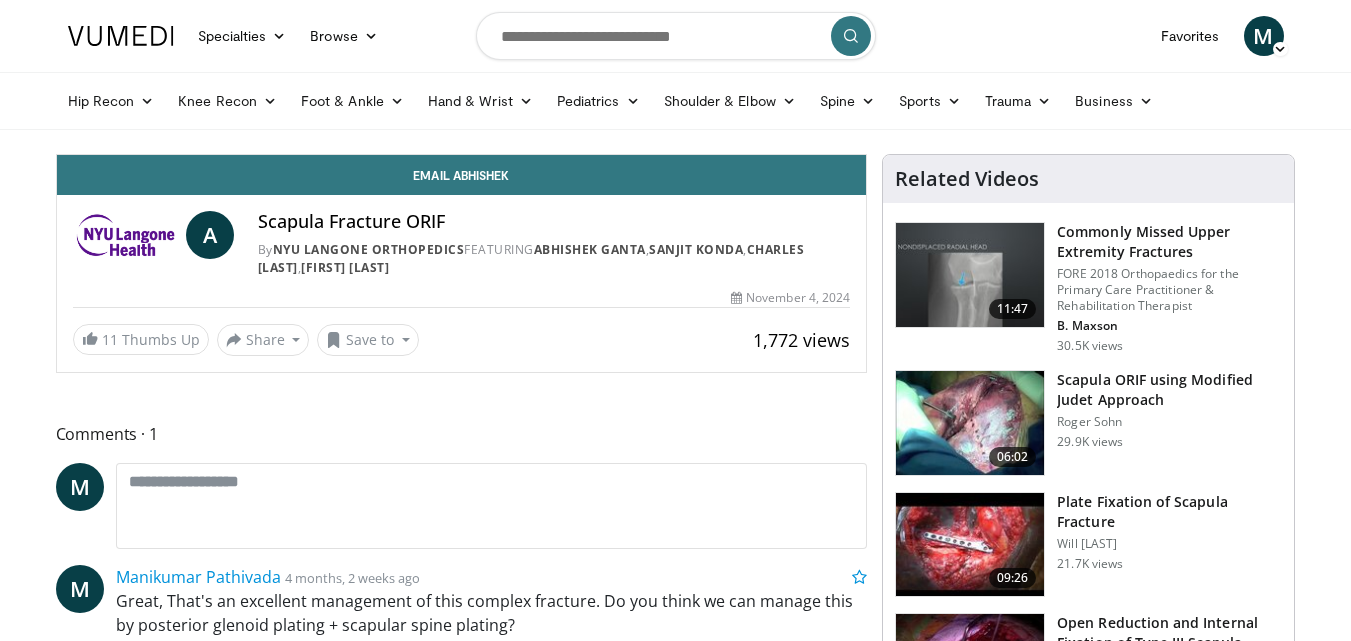 scroll, scrollTop: 0, scrollLeft: 0, axis: both 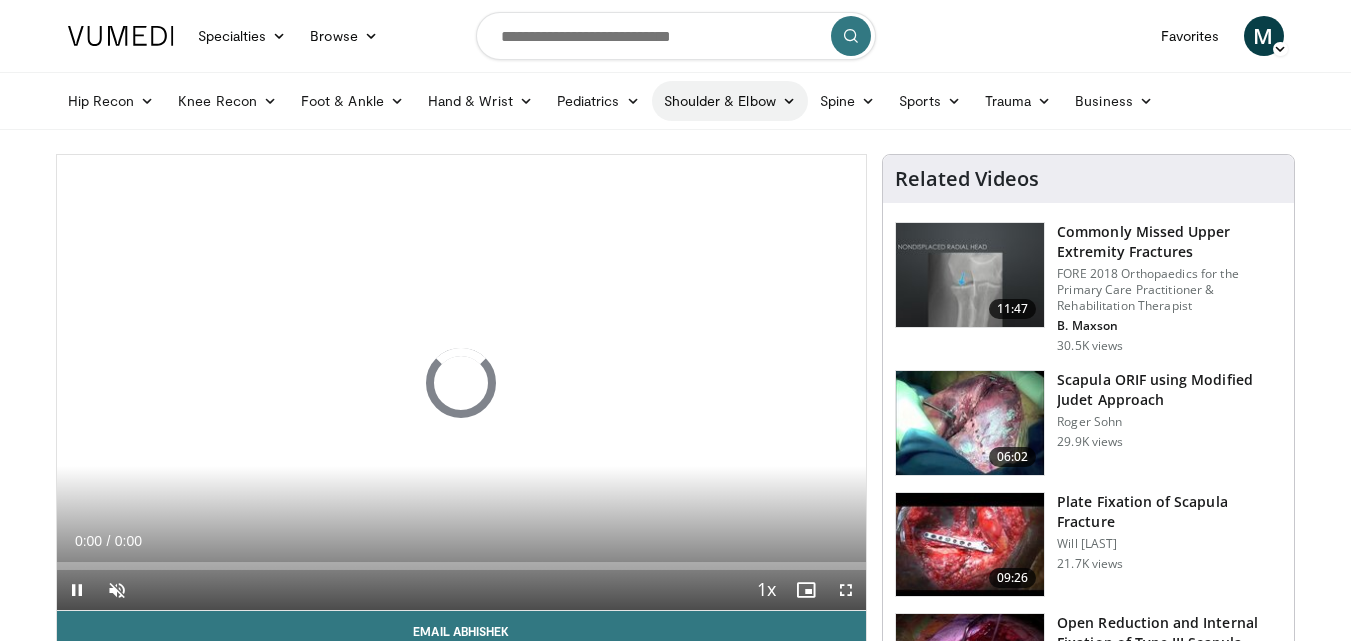 click on "Shoulder & Elbow" at bounding box center (730, 101) 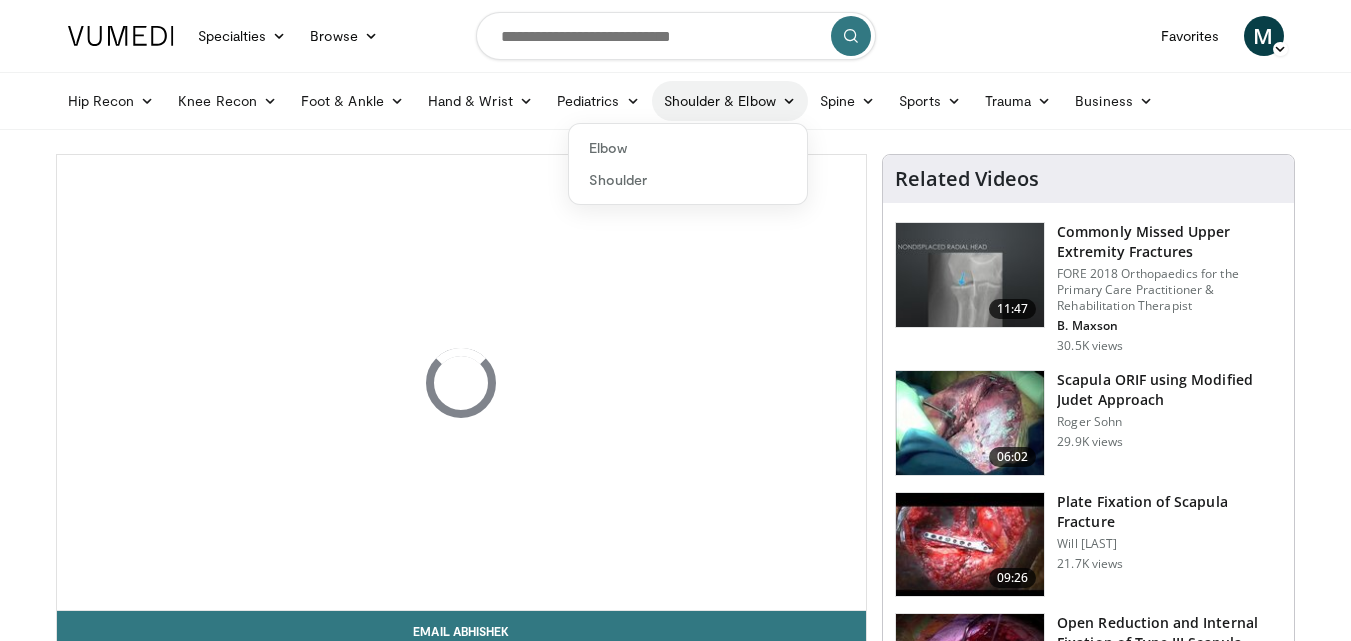 scroll, scrollTop: 0, scrollLeft: 0, axis: both 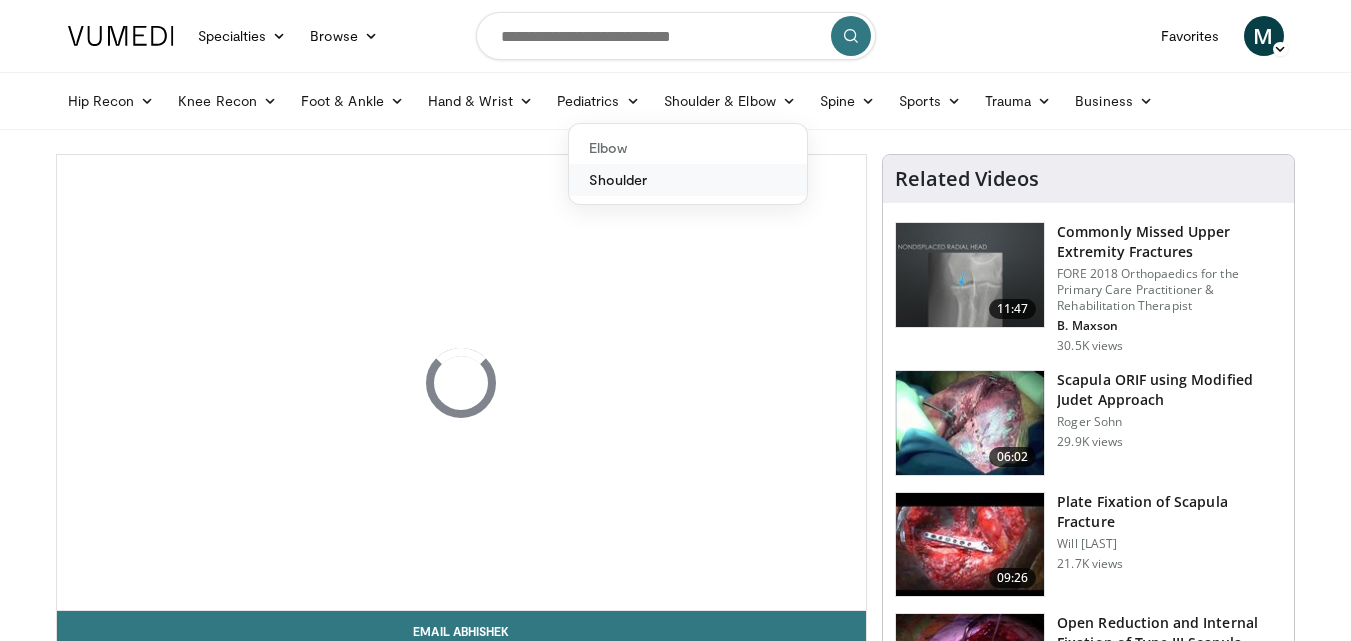 click on "Shoulder" at bounding box center [688, 180] 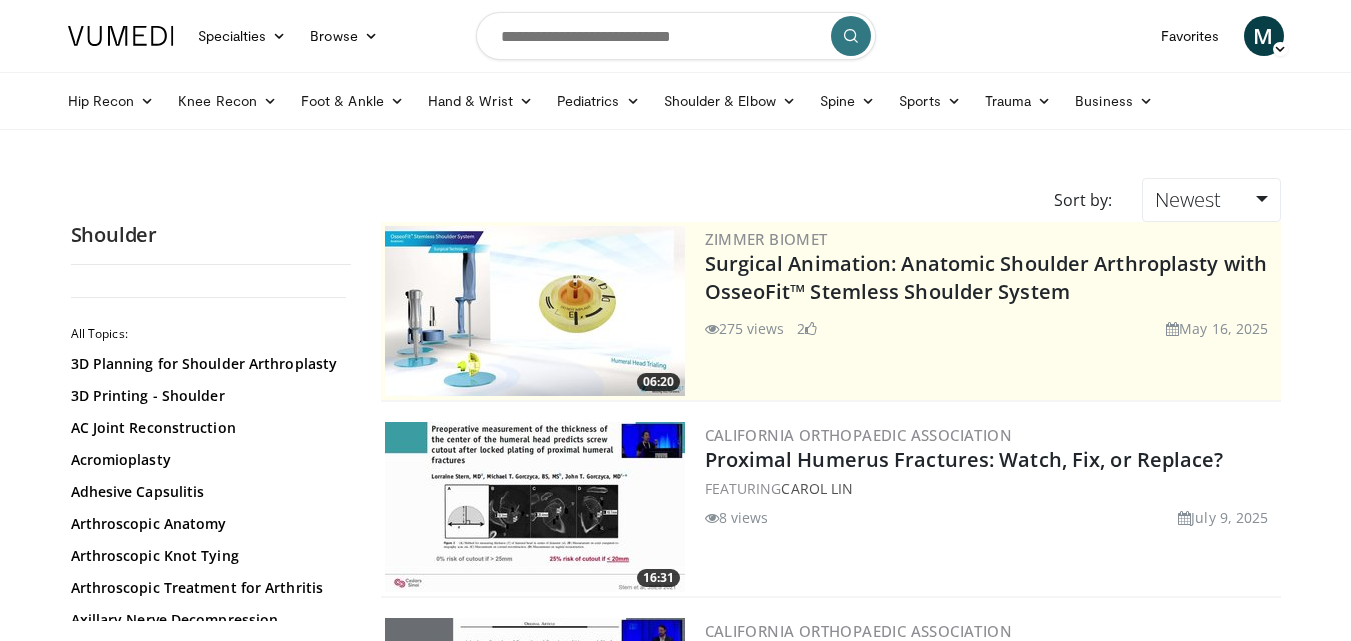 scroll, scrollTop: 0, scrollLeft: 0, axis: both 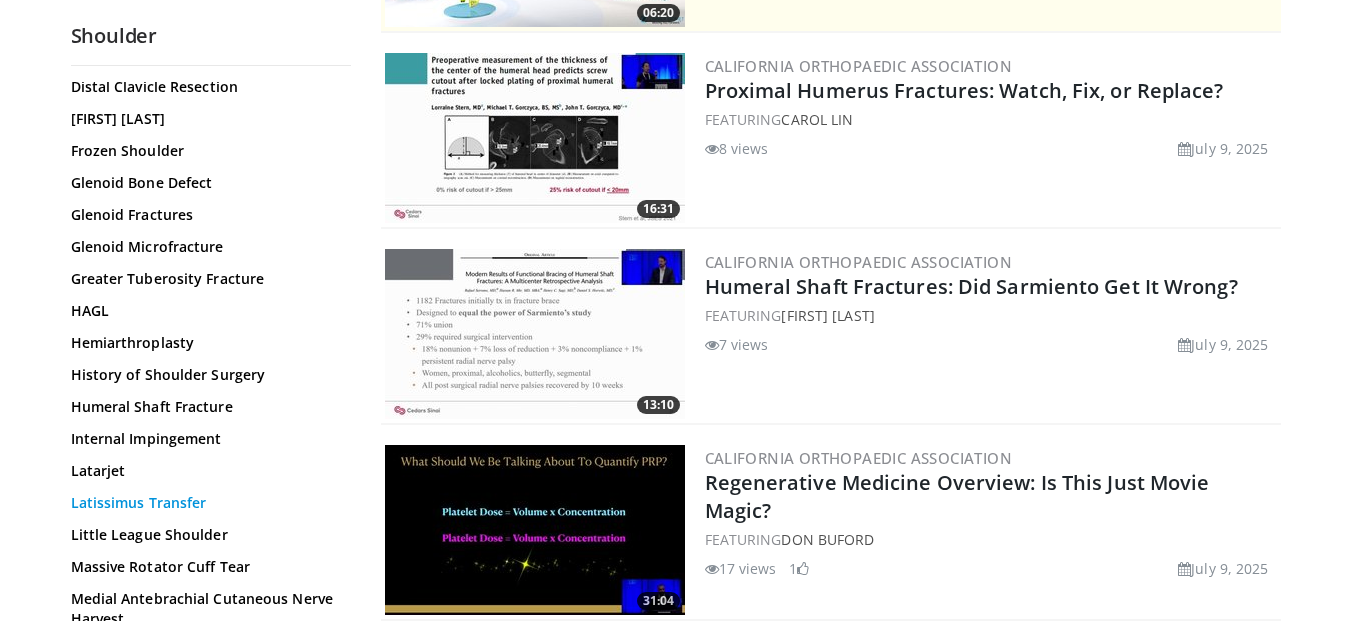 click on "Latissimus Transfer" at bounding box center [206, 503] 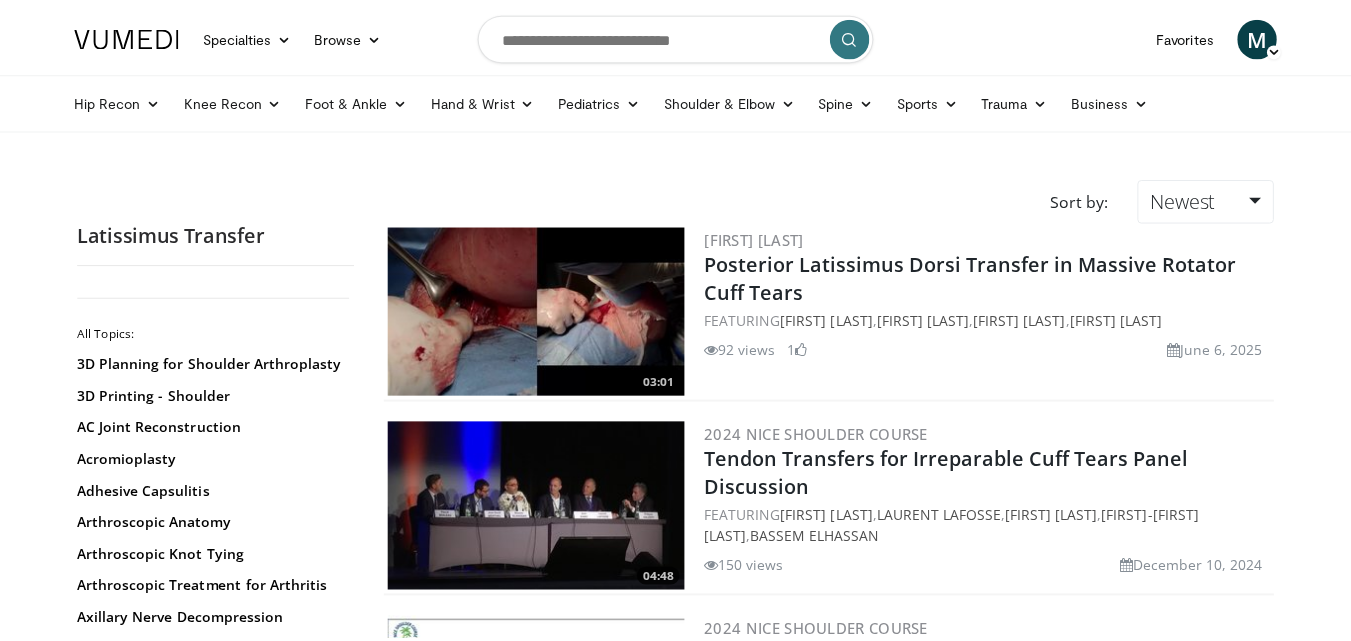 scroll, scrollTop: 0, scrollLeft: 0, axis: both 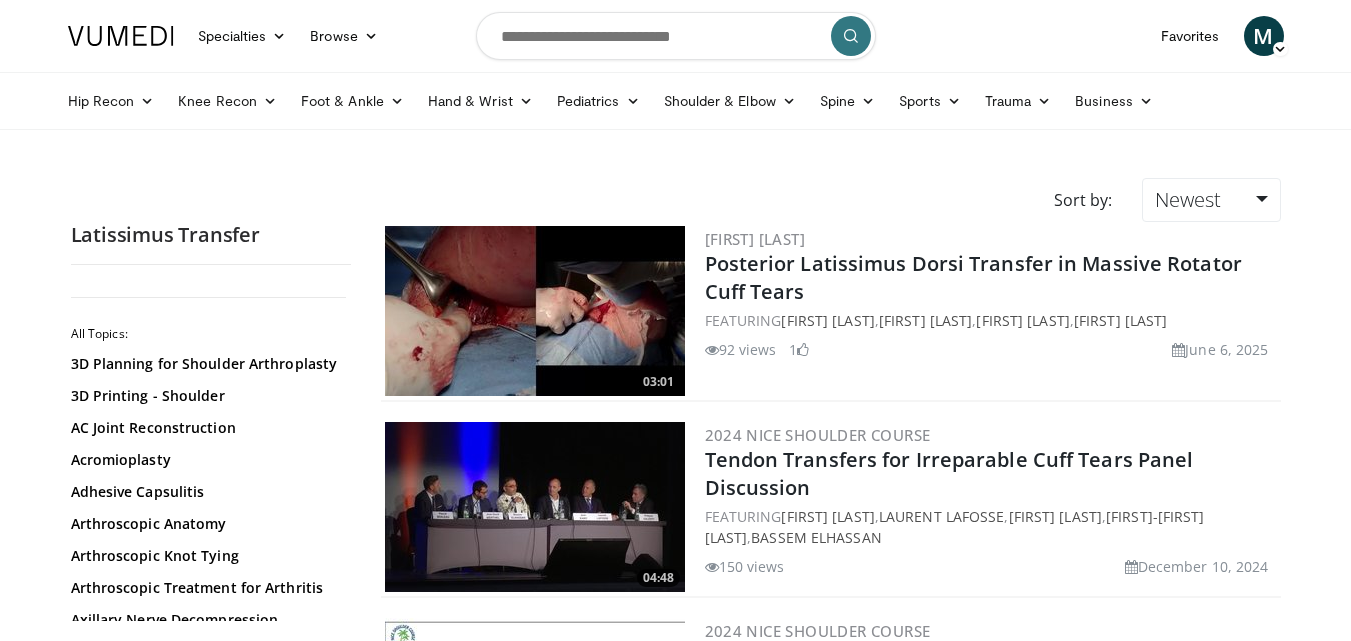 click at bounding box center (535, 311) 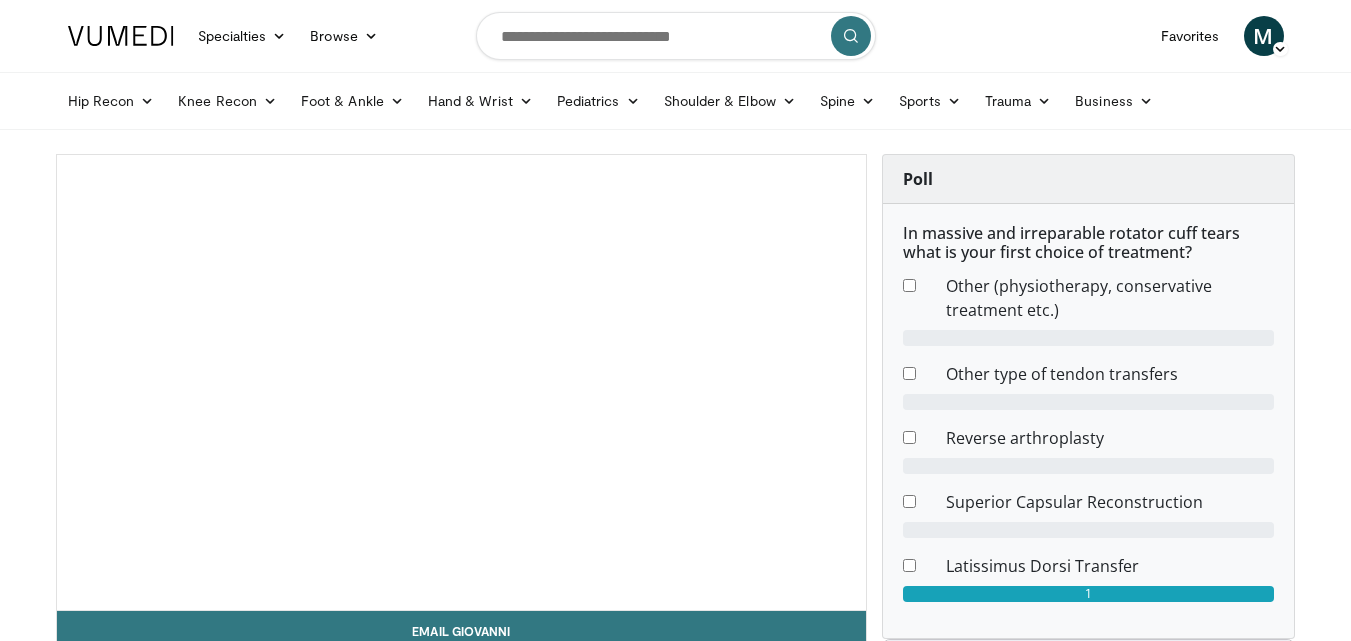 scroll, scrollTop: 0, scrollLeft: 0, axis: both 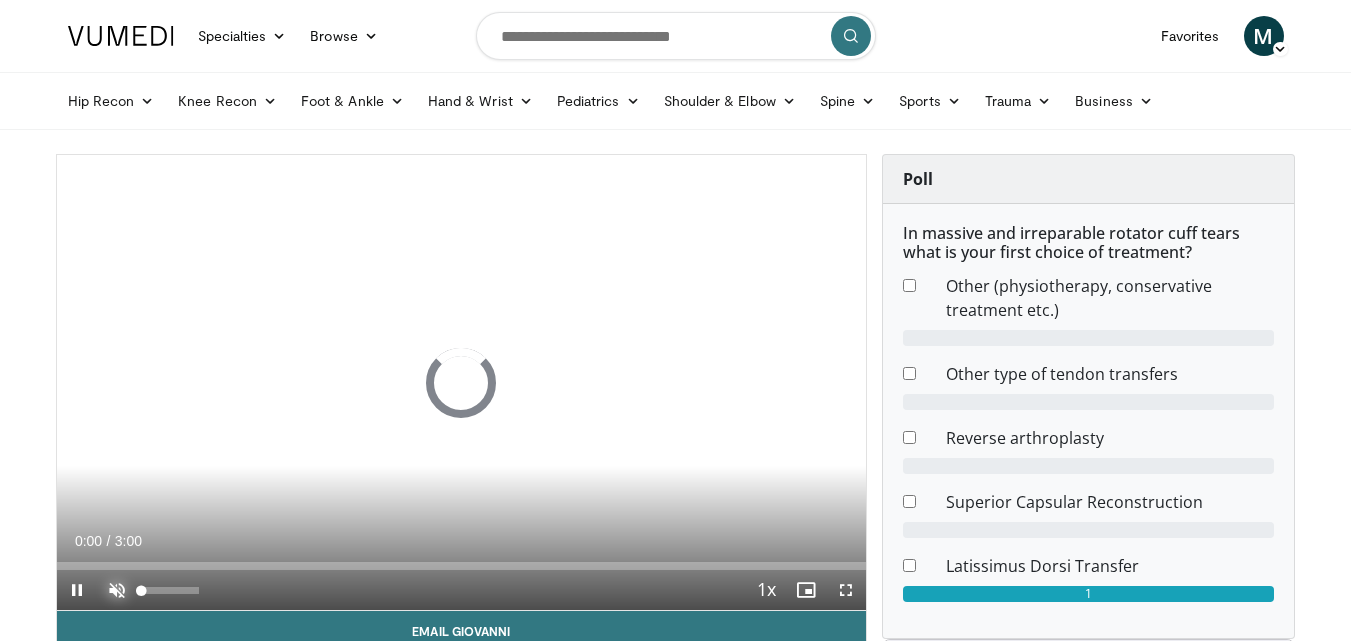 click at bounding box center [117, 590] 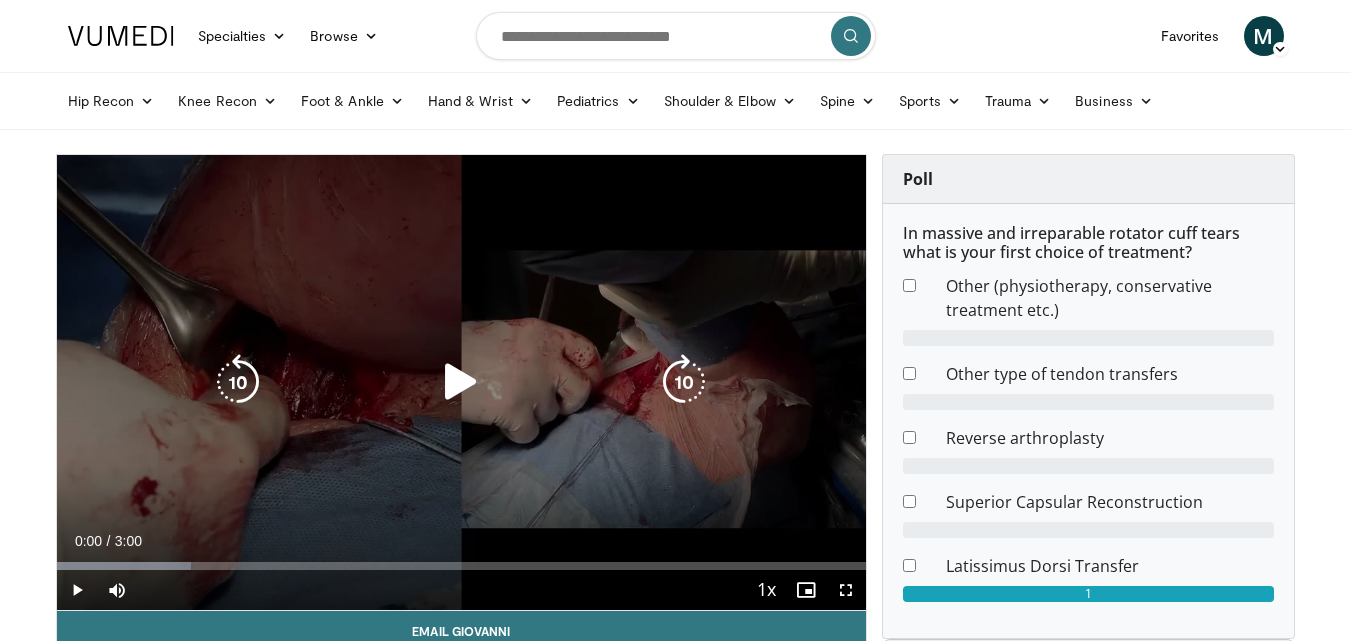 click at bounding box center (461, 382) 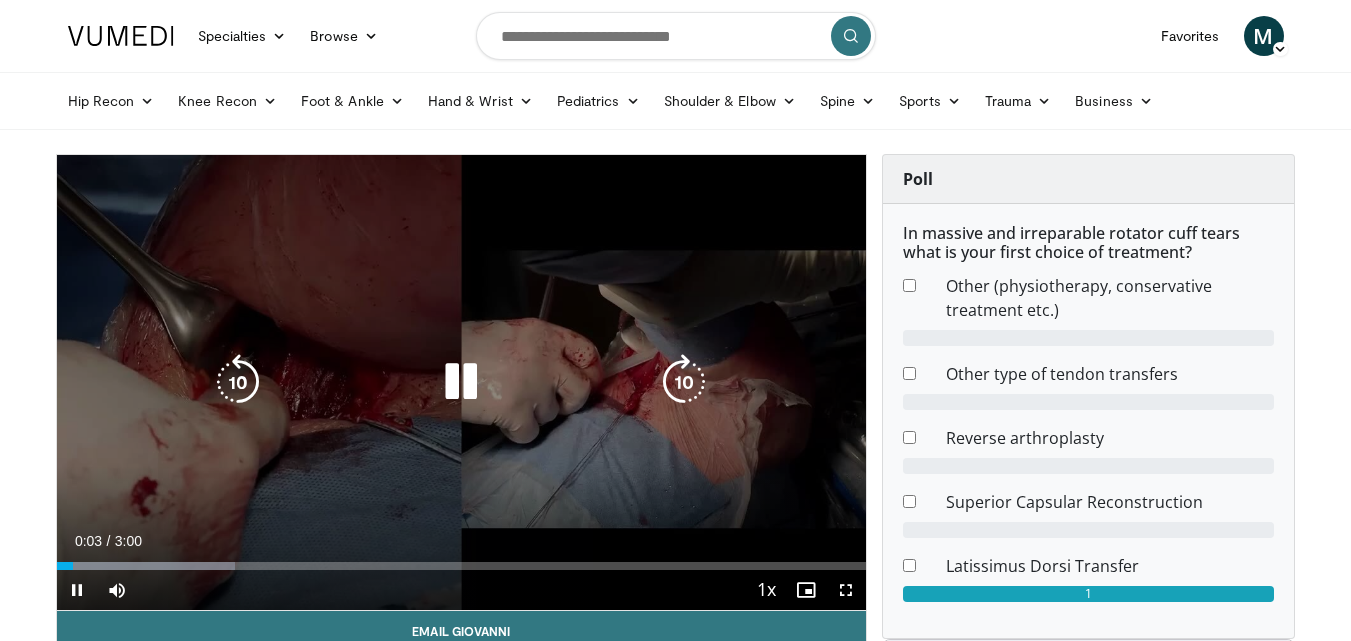click at bounding box center (461, 382) 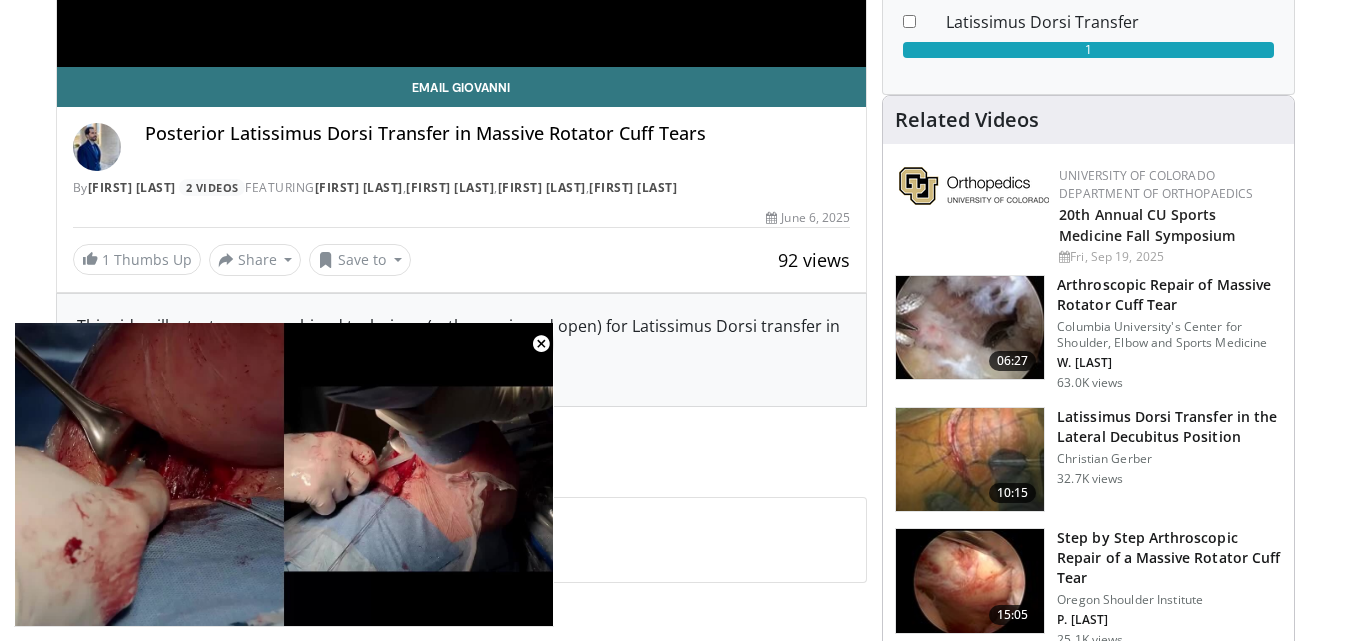 scroll, scrollTop: 556, scrollLeft: 0, axis: vertical 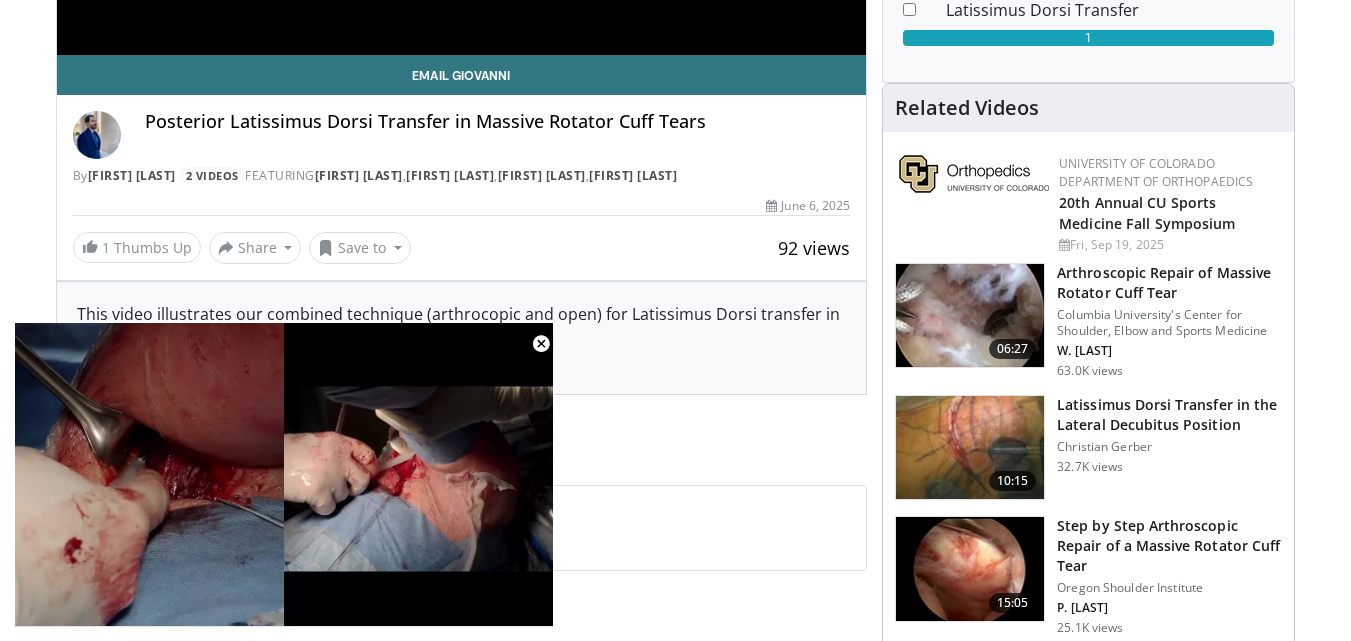 click at bounding box center [970, 448] 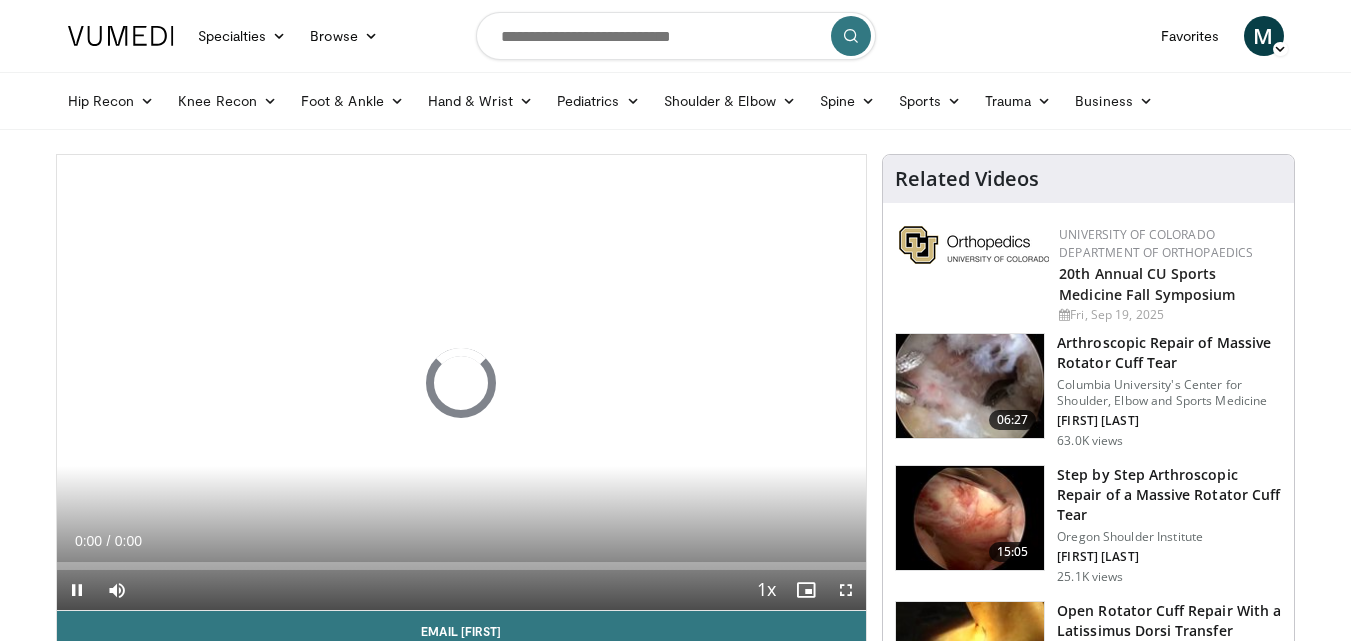 scroll, scrollTop: 0, scrollLeft: 0, axis: both 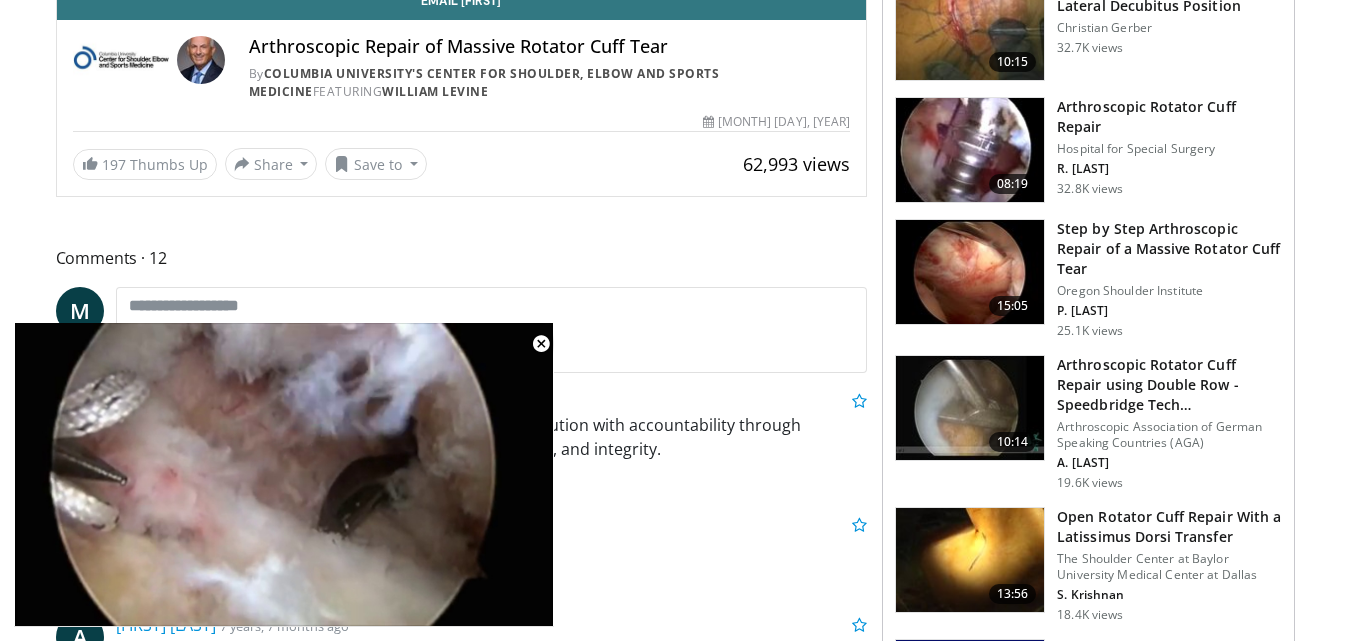click at bounding box center [970, 560] 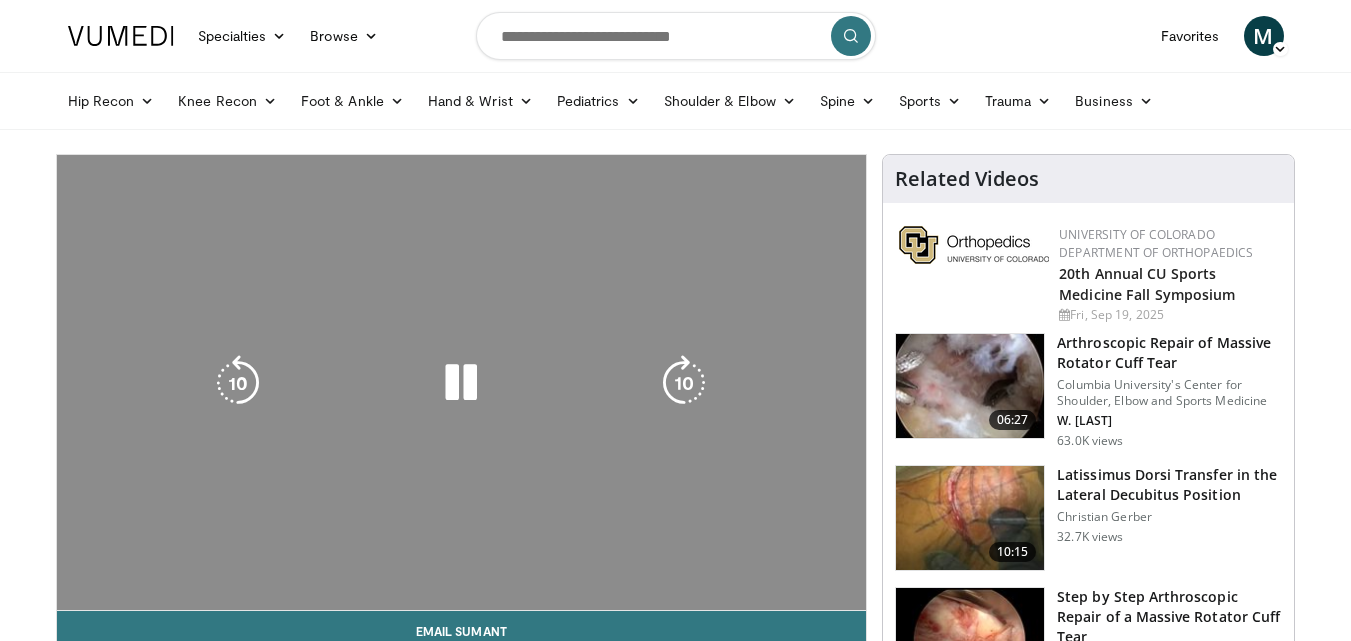 scroll, scrollTop: 0, scrollLeft: 0, axis: both 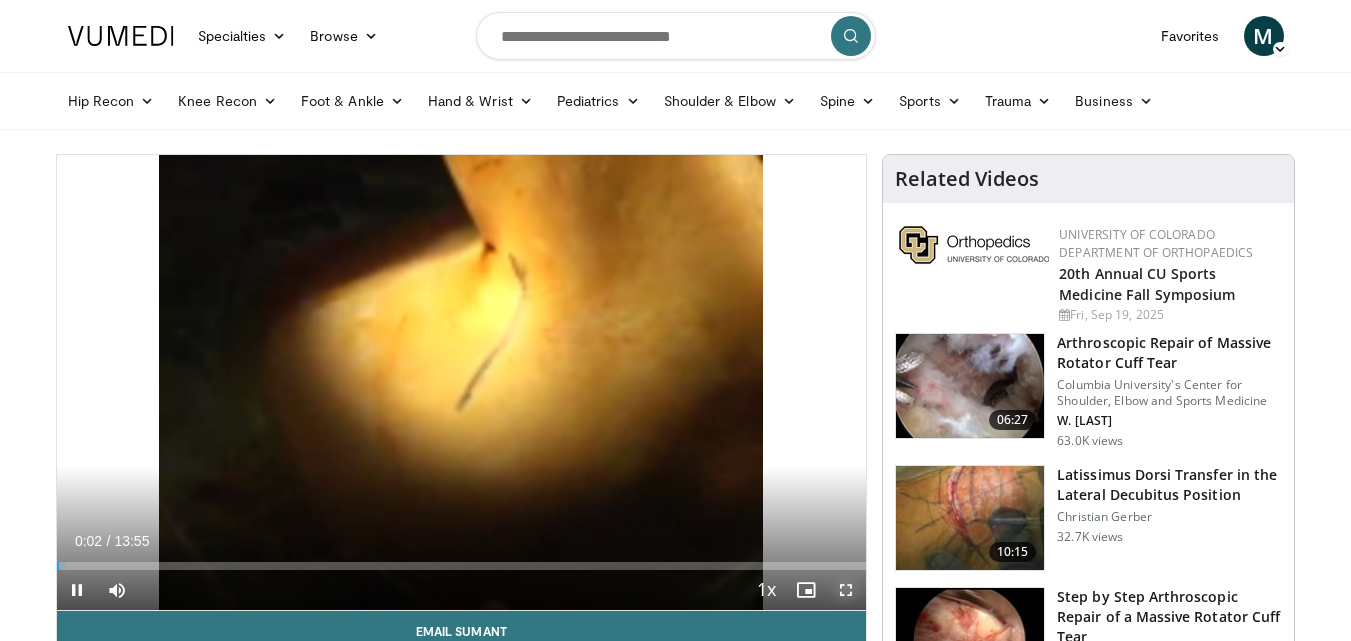 click at bounding box center (846, 590) 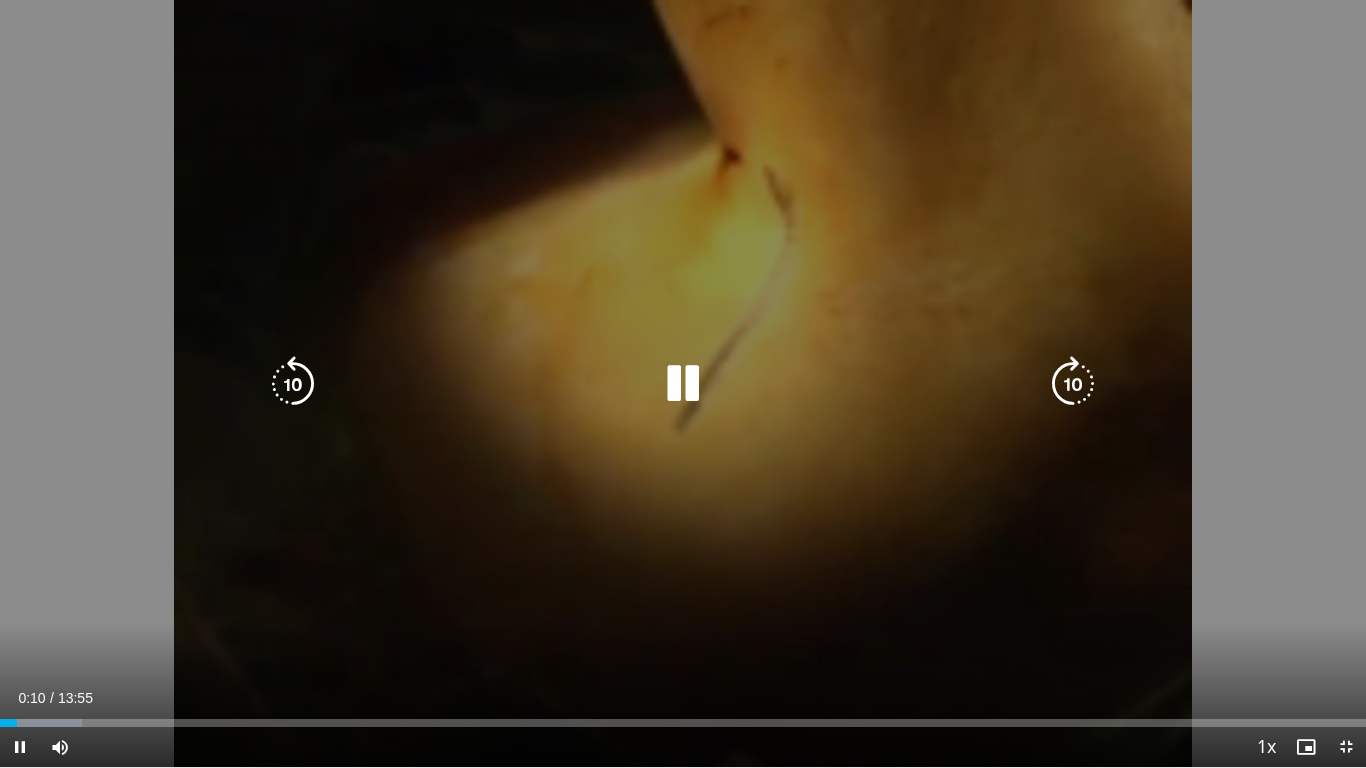 click at bounding box center (683, 384) 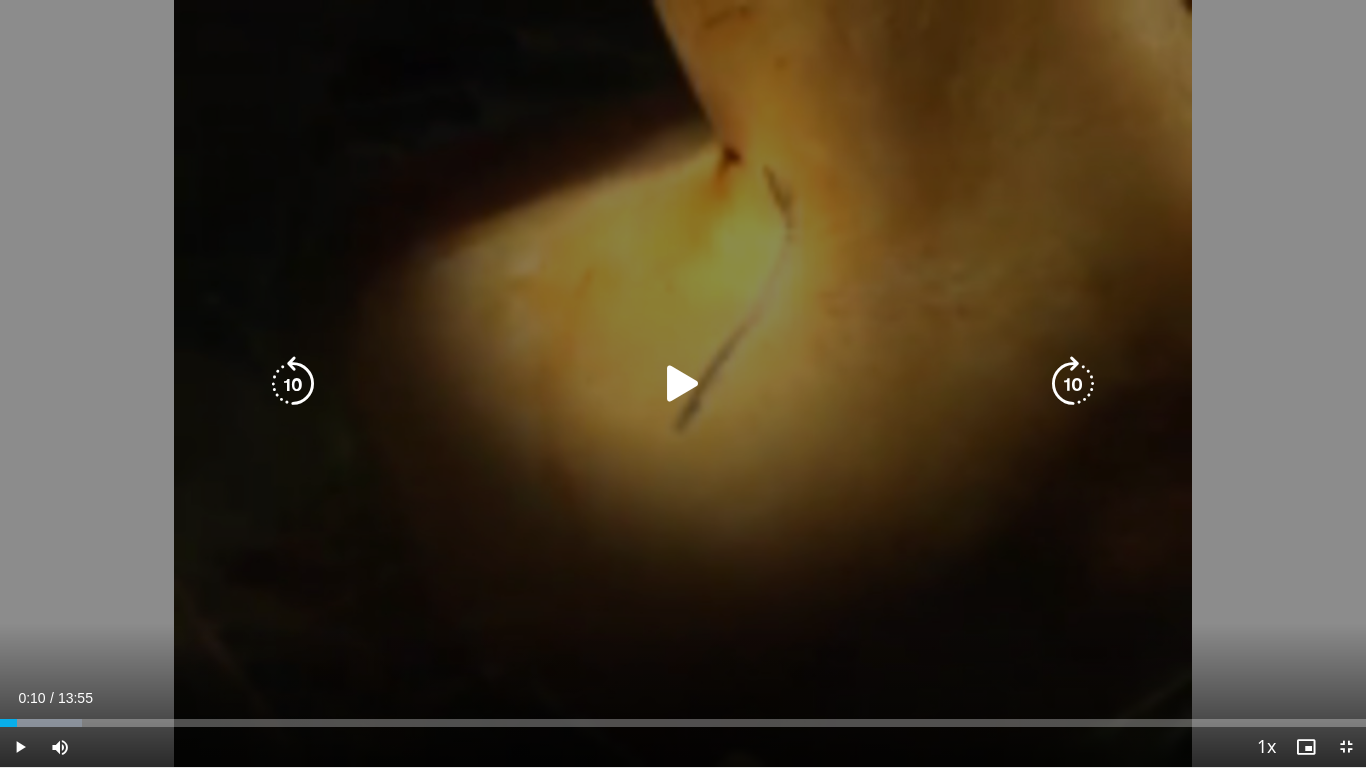 click at bounding box center (683, 384) 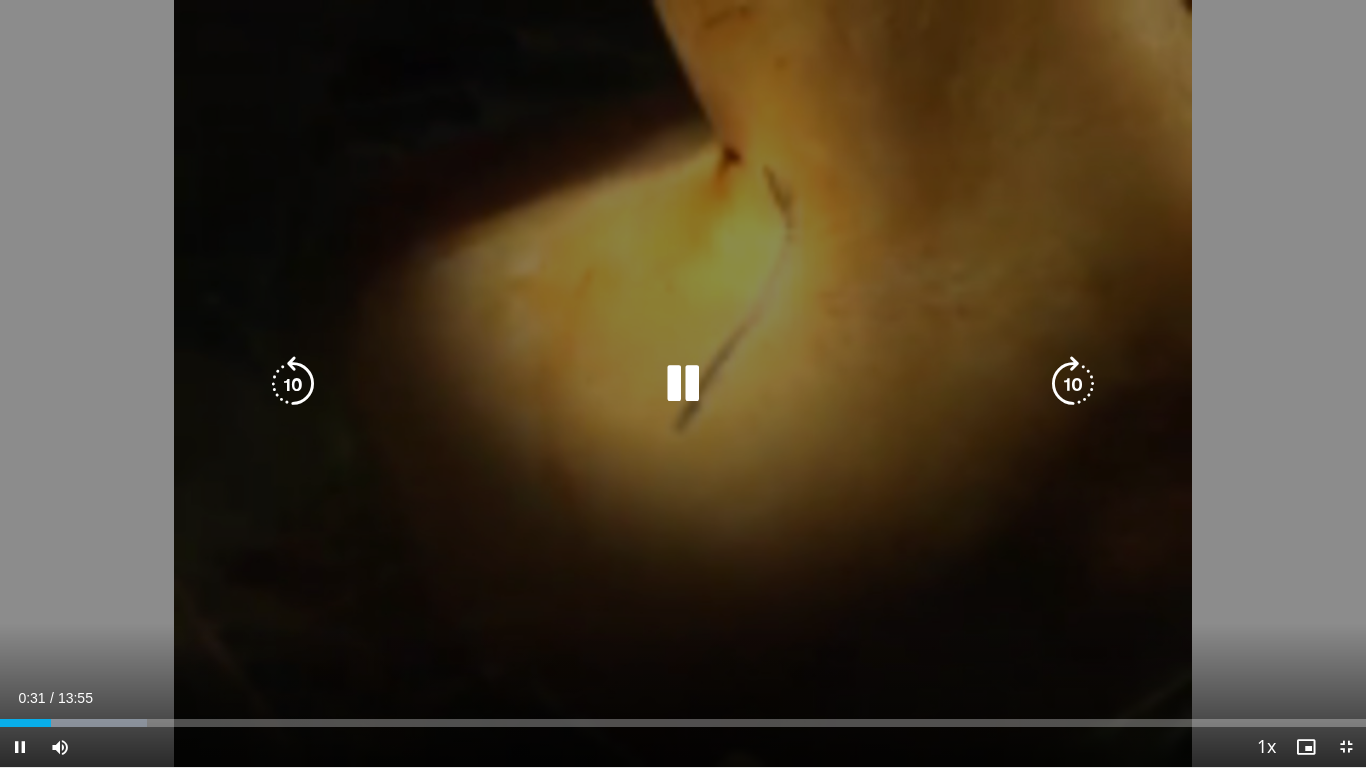 click at bounding box center [683, 384] 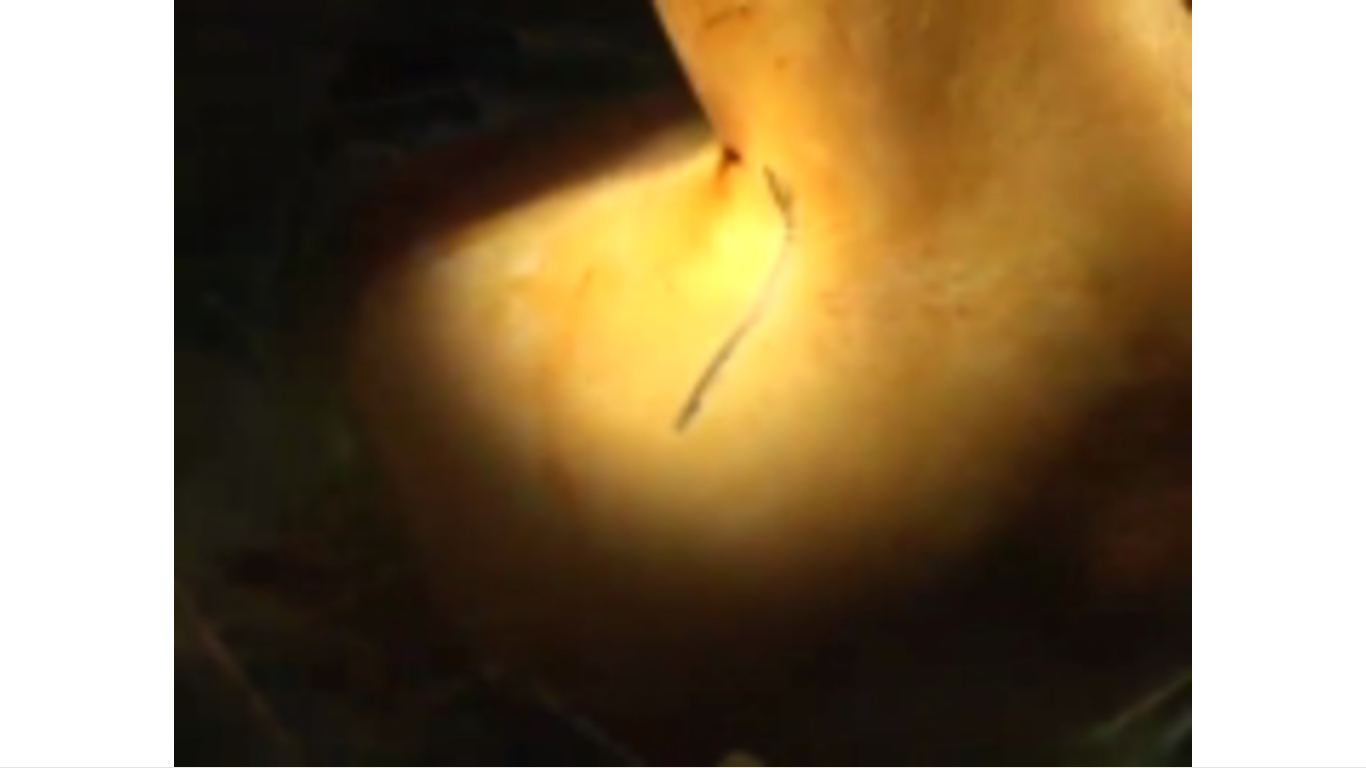 click on "10 seconds
Tap to unmute" at bounding box center [683, 383] 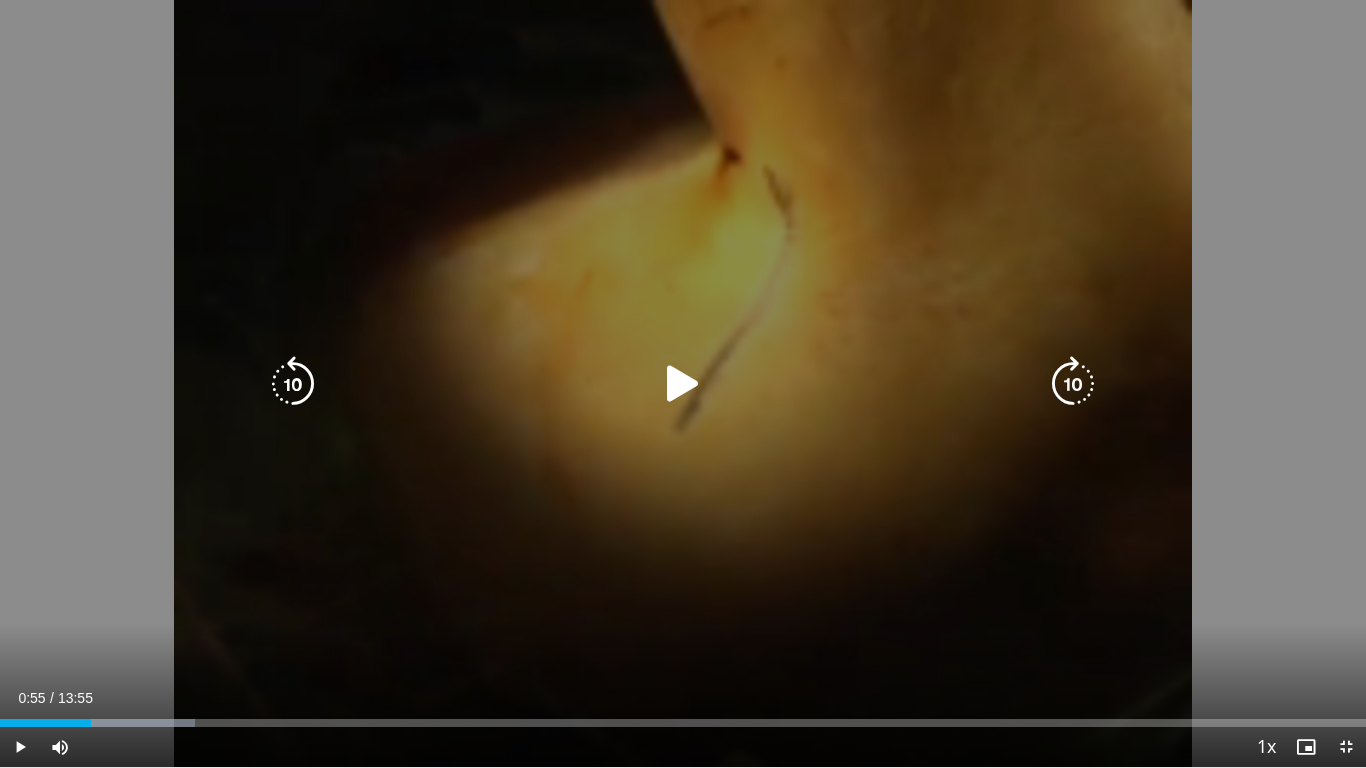 click at bounding box center [683, 384] 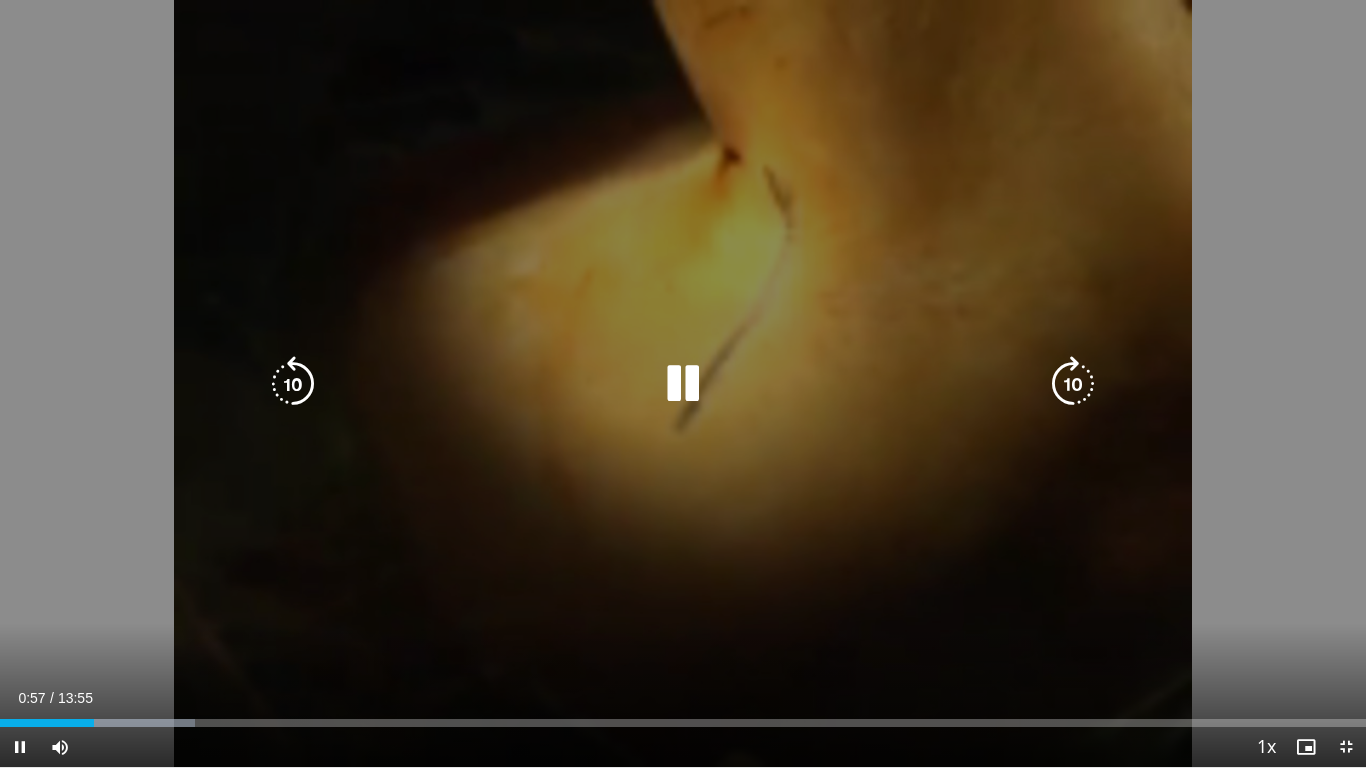 click at bounding box center [683, 384] 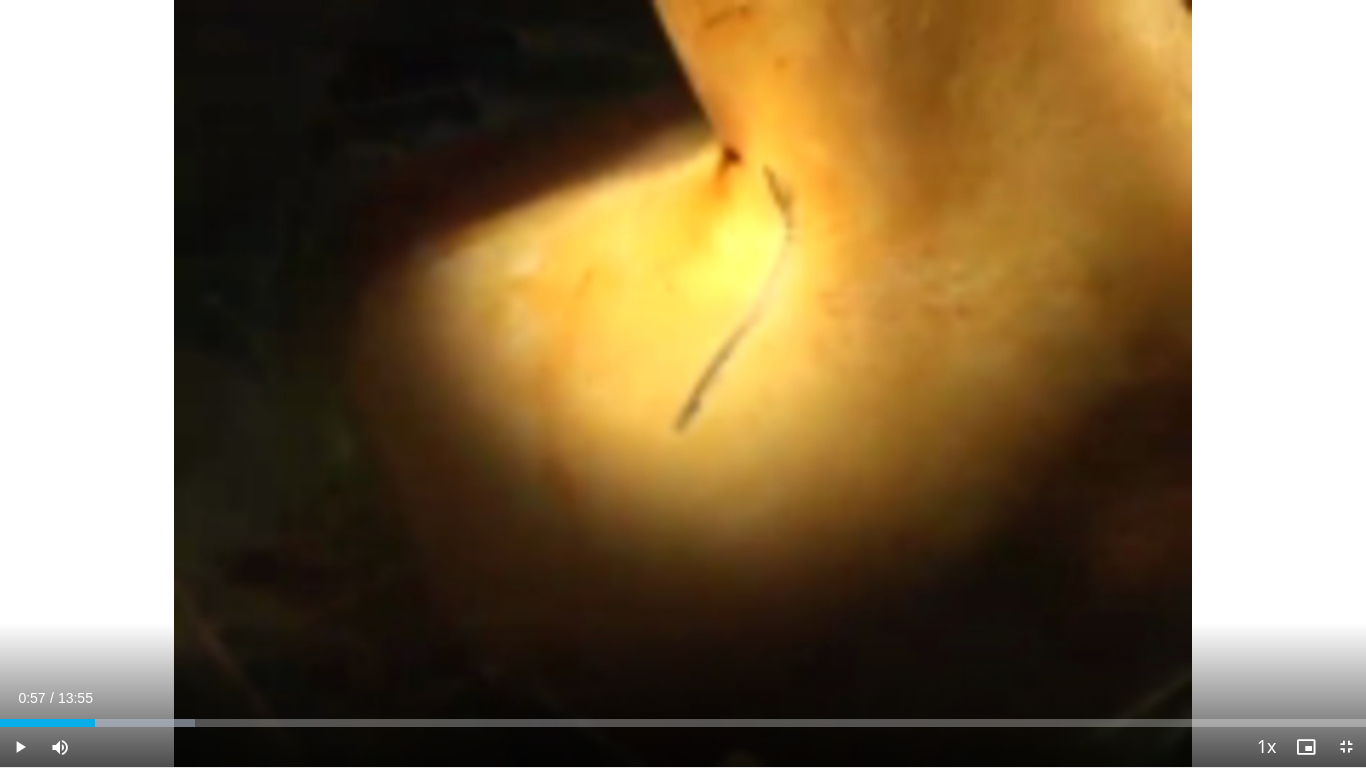 click on "10 seconds
Tap to unmute" at bounding box center [683, 383] 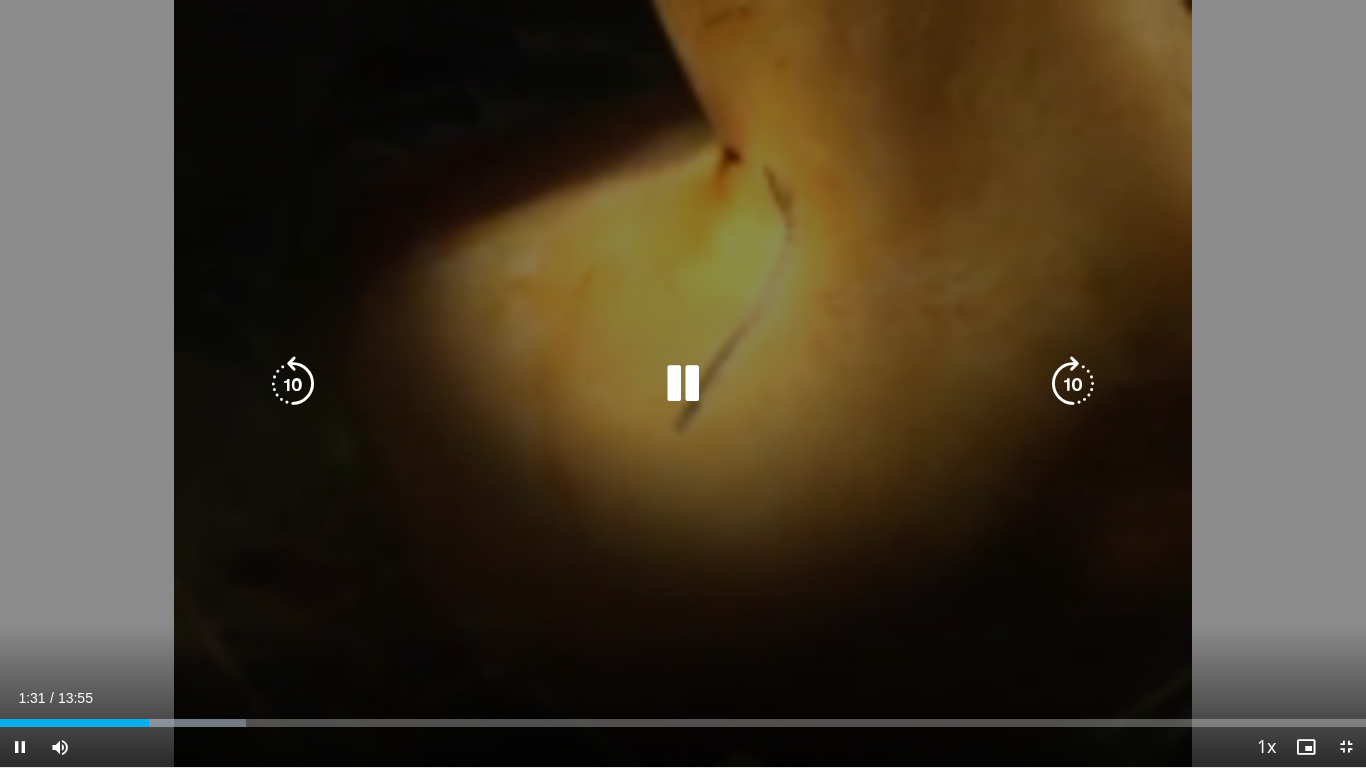 click at bounding box center [683, 384] 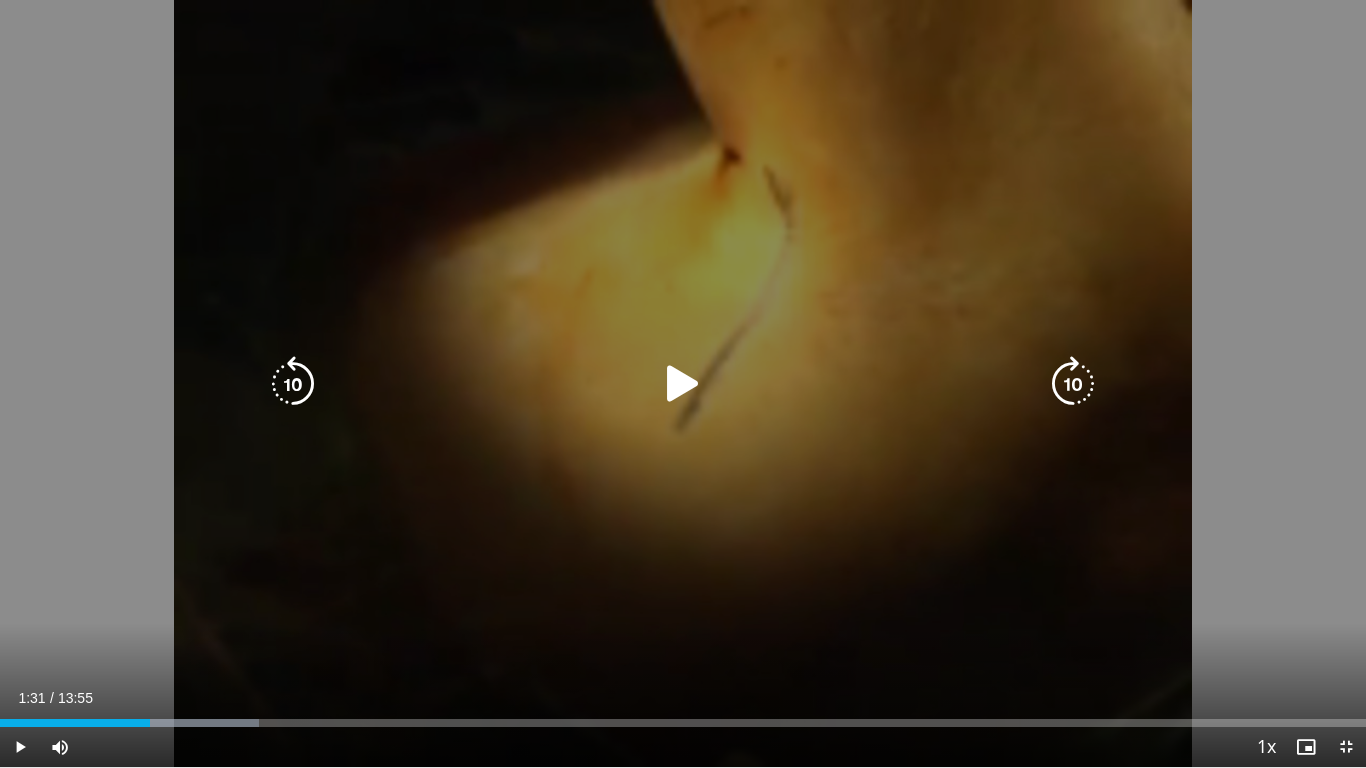 click at bounding box center [683, 384] 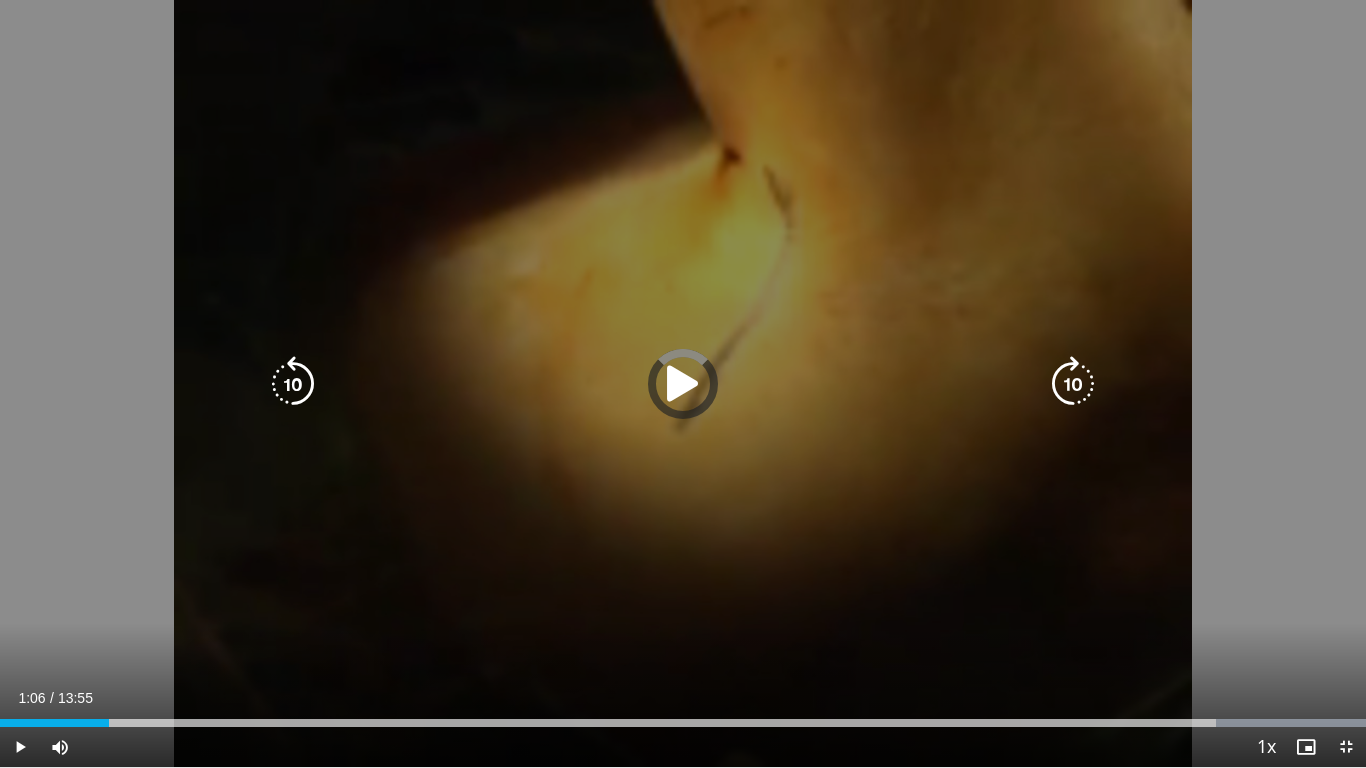 click on "Loaded :  100.00% 13:52 01:06" at bounding box center (683, 723) 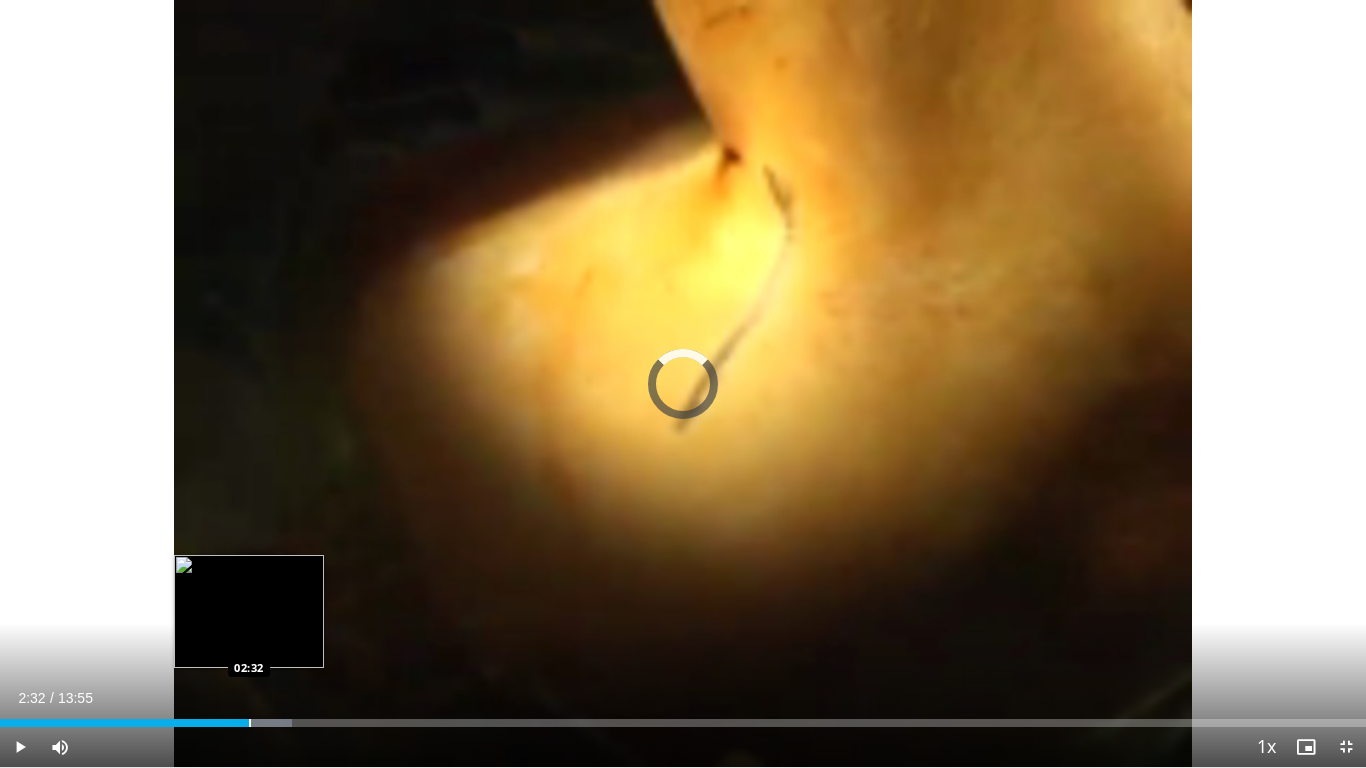 click at bounding box center (250, 723) 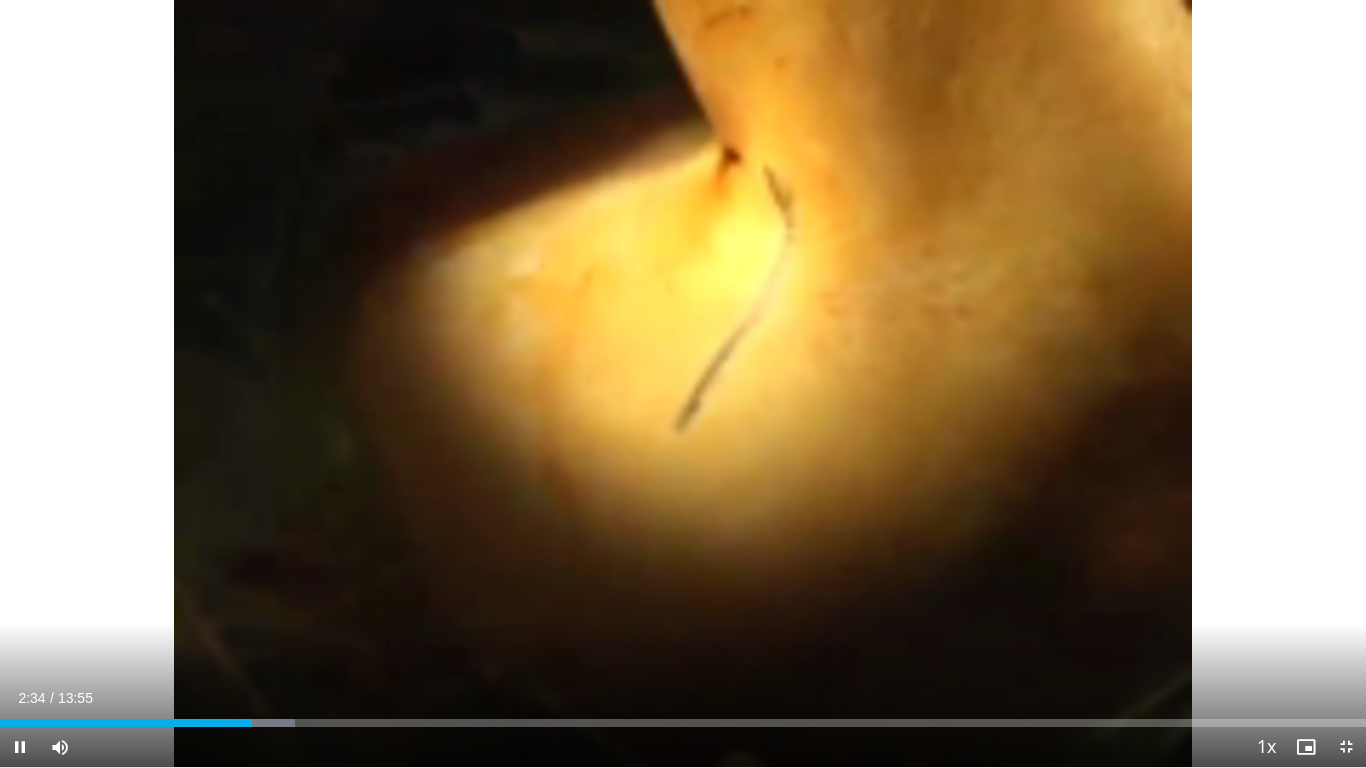 click on "**********" at bounding box center [683, 384] 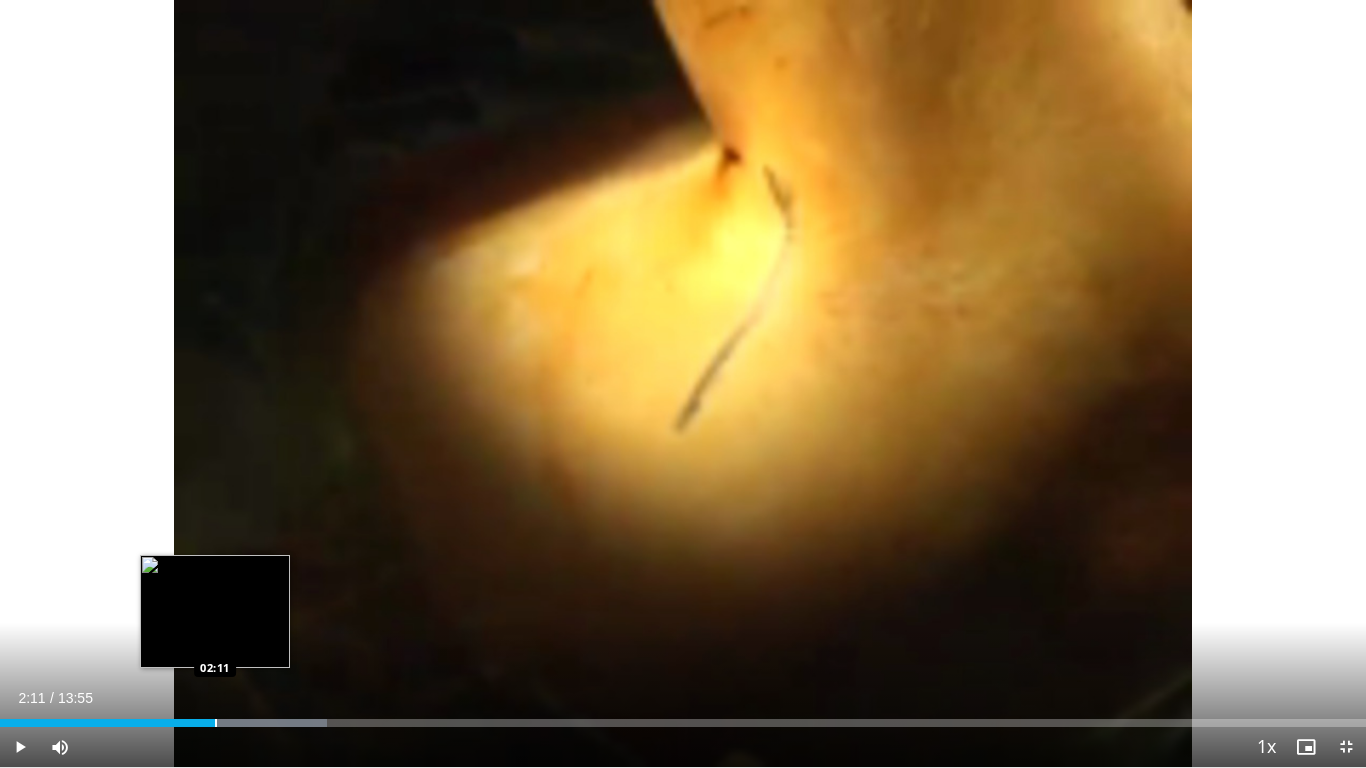 click at bounding box center (216, 723) 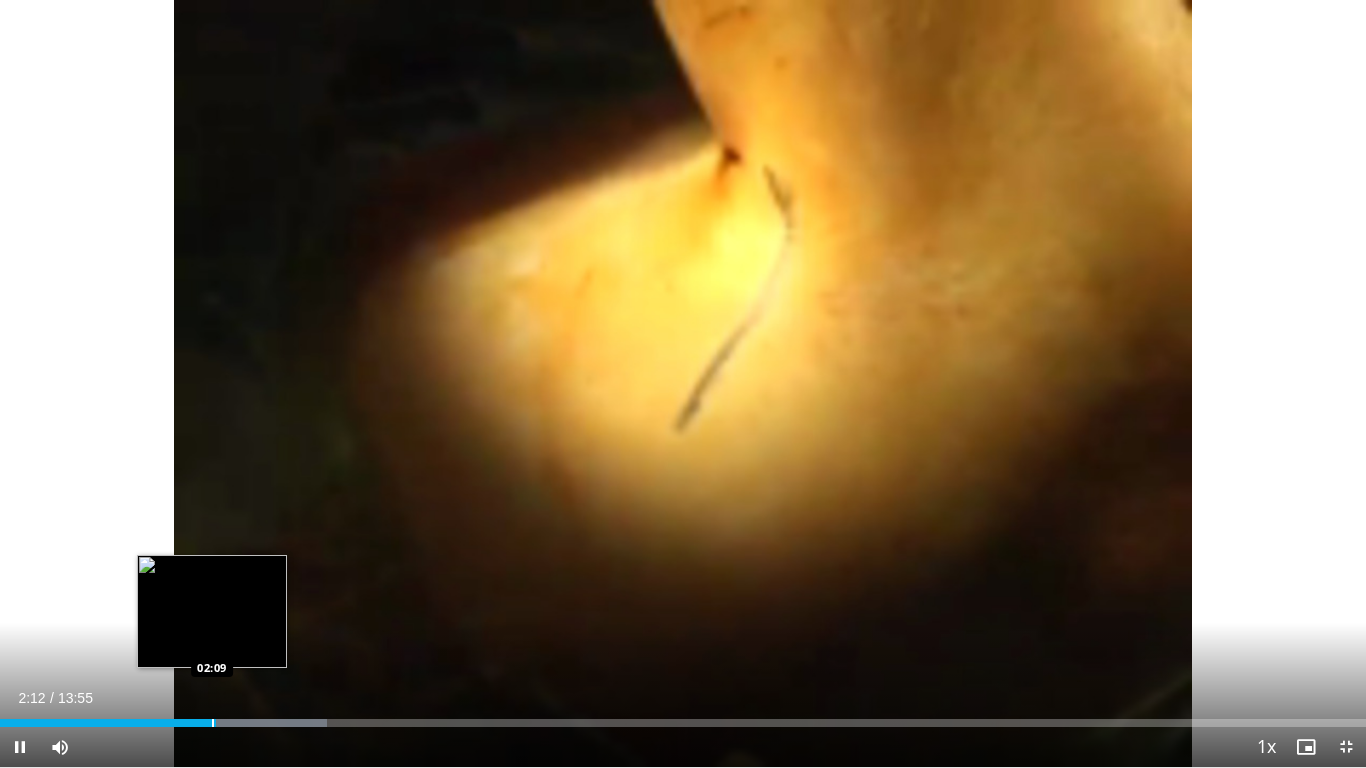 click at bounding box center [213, 723] 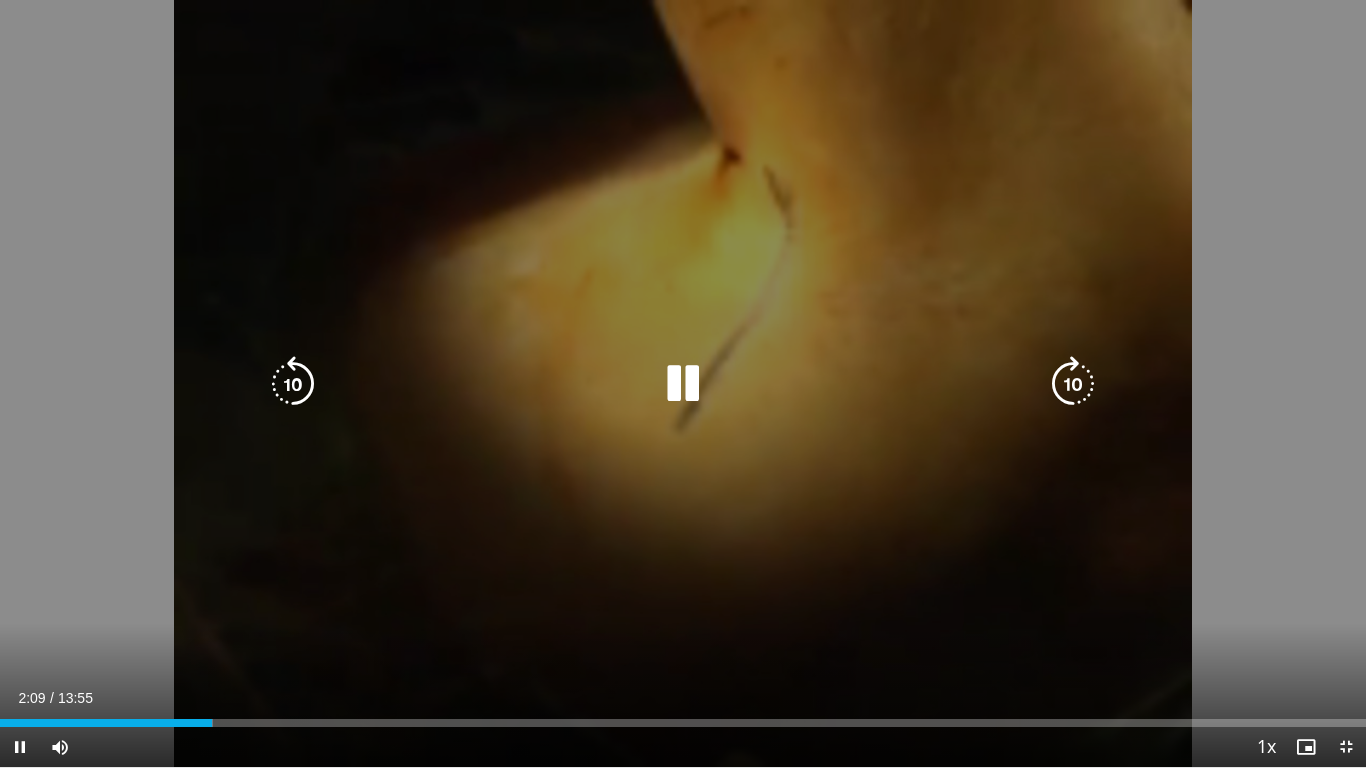 click on "10 seconds
Tap to unmute" at bounding box center [683, 383] 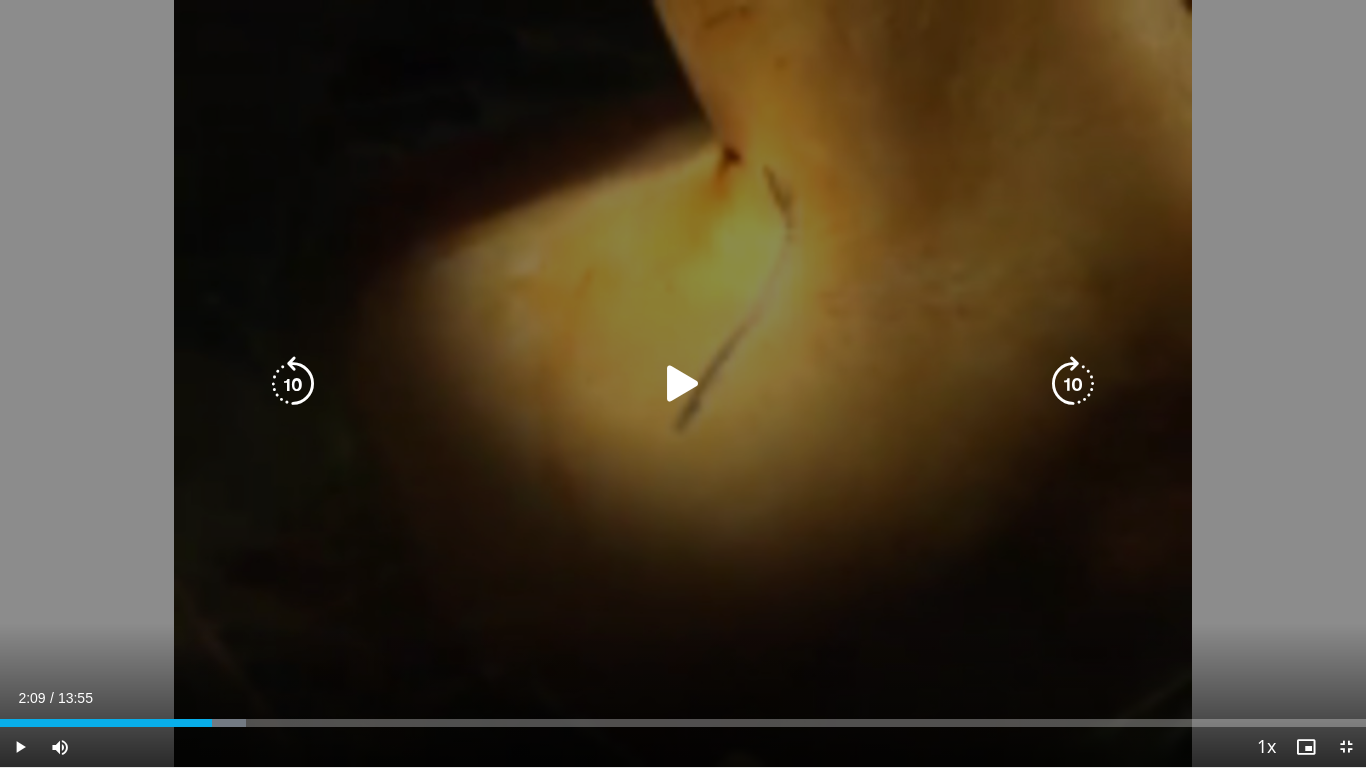 click on "10 seconds
Tap to unmute" at bounding box center (683, 383) 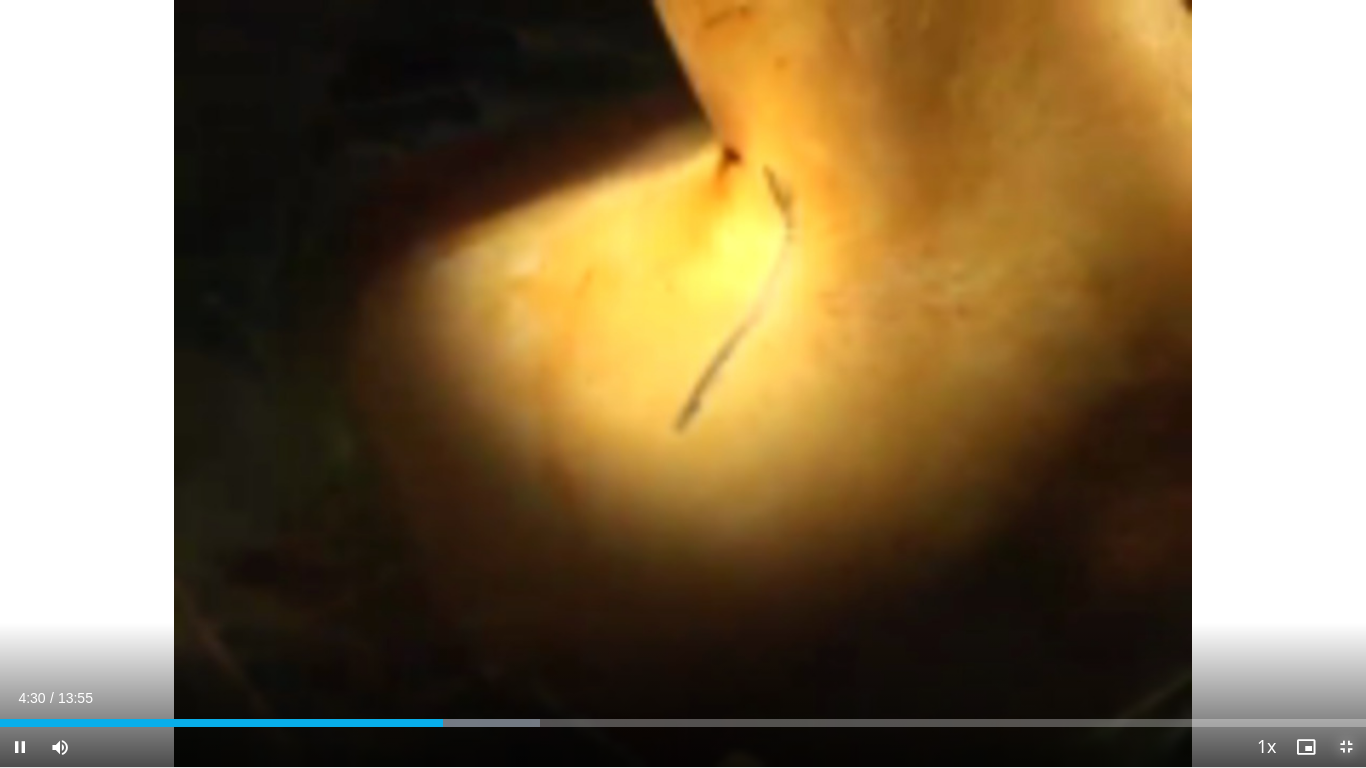 click at bounding box center (1346, 747) 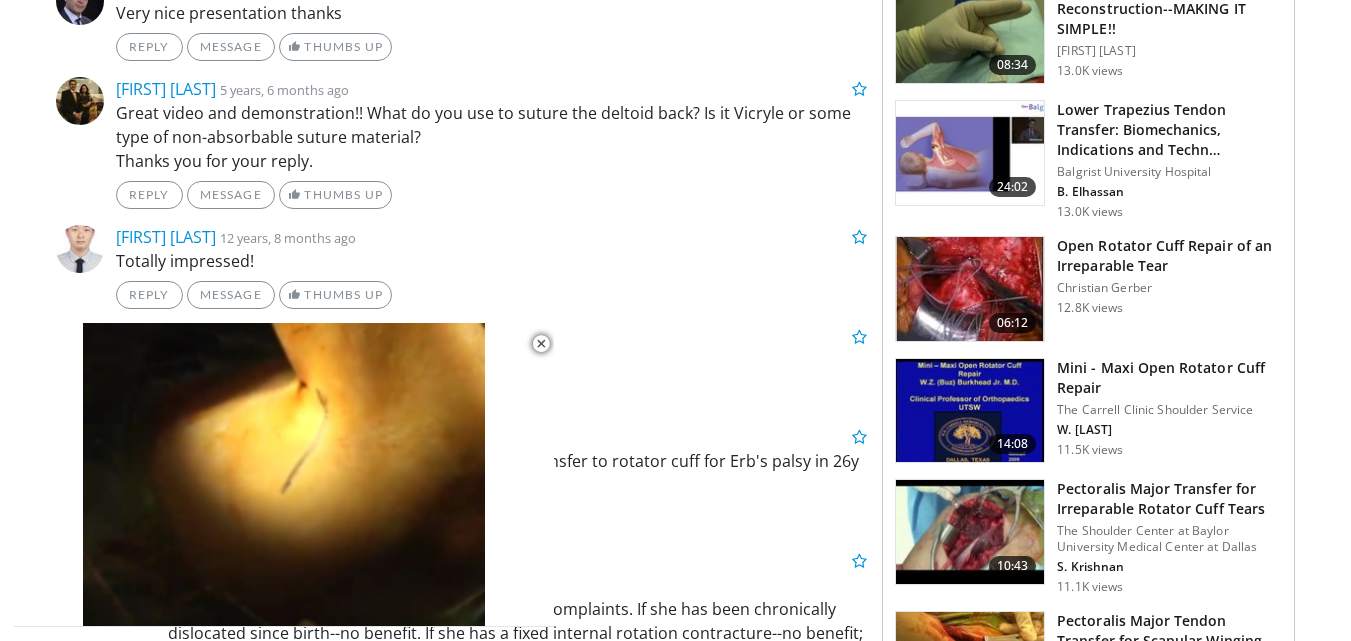 scroll, scrollTop: 1115, scrollLeft: 0, axis: vertical 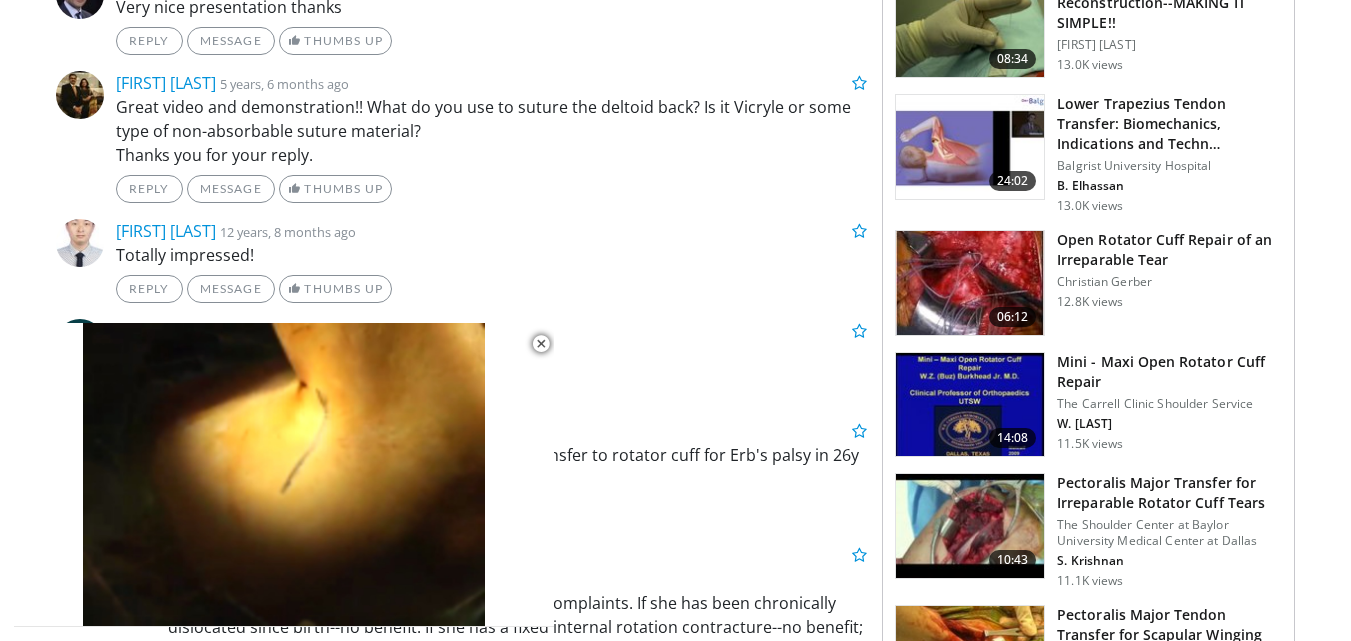 click at bounding box center [970, 283] 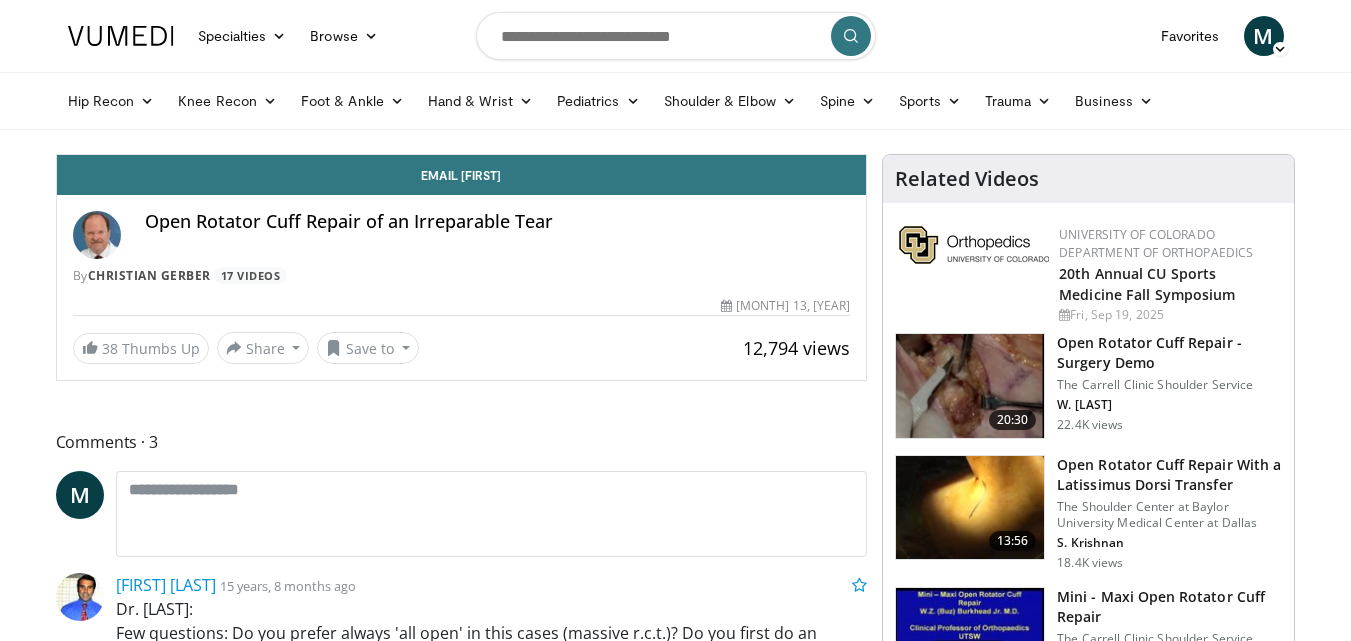 scroll, scrollTop: 0, scrollLeft: 0, axis: both 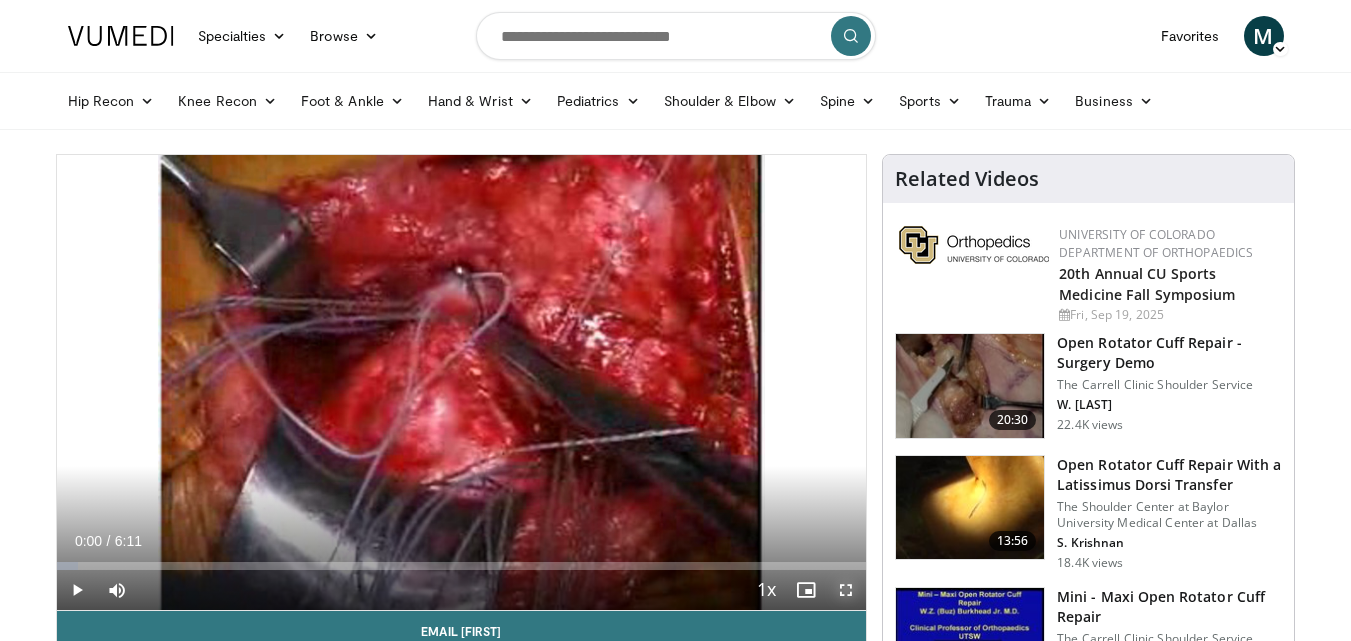 click at bounding box center [846, 590] 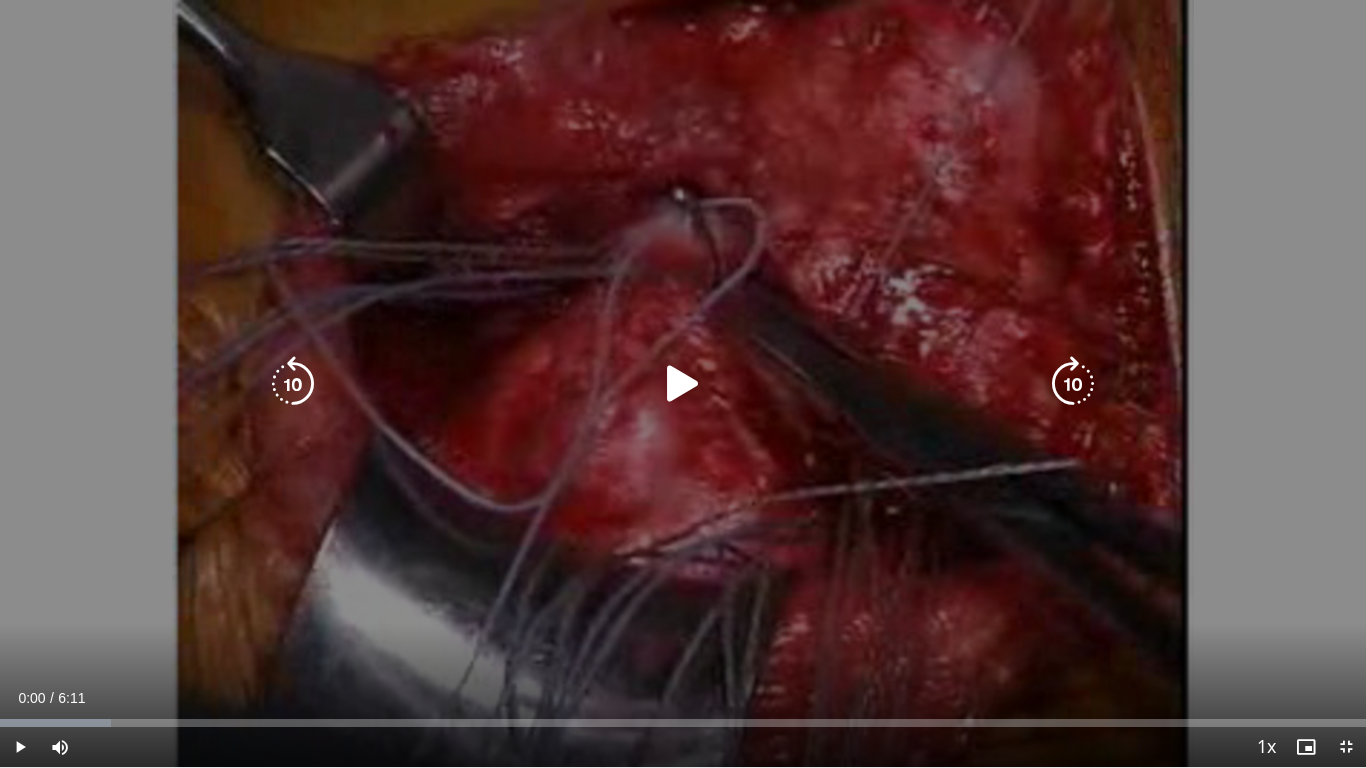 click at bounding box center [683, 384] 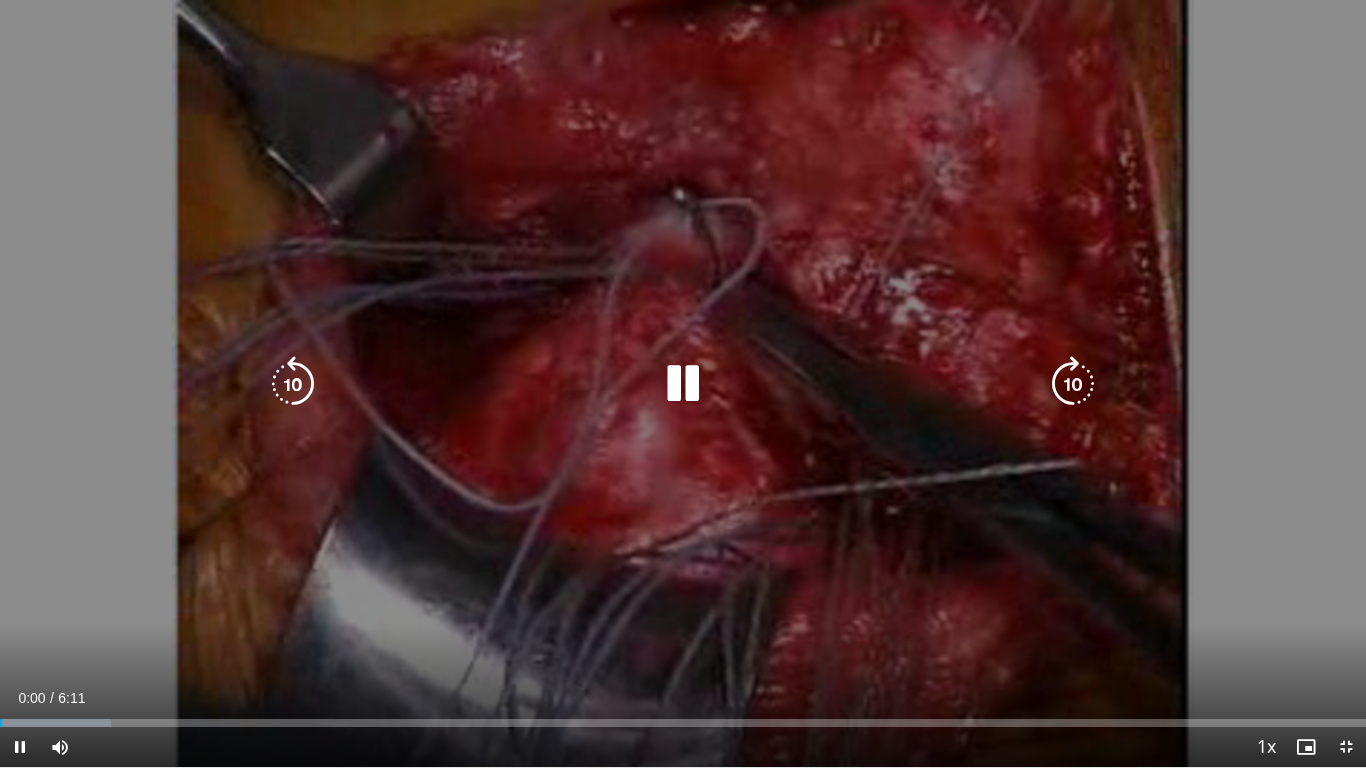 click at bounding box center (683, 384) 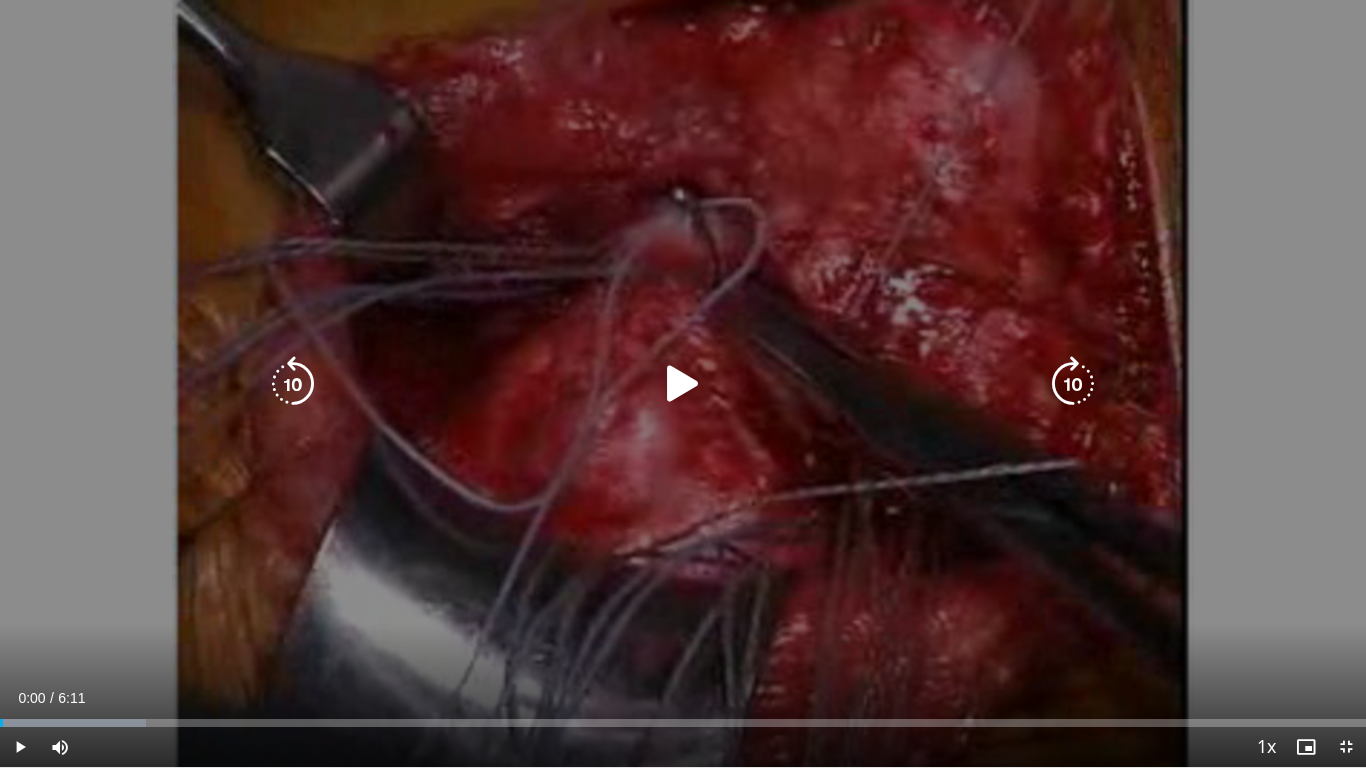 click at bounding box center [683, 384] 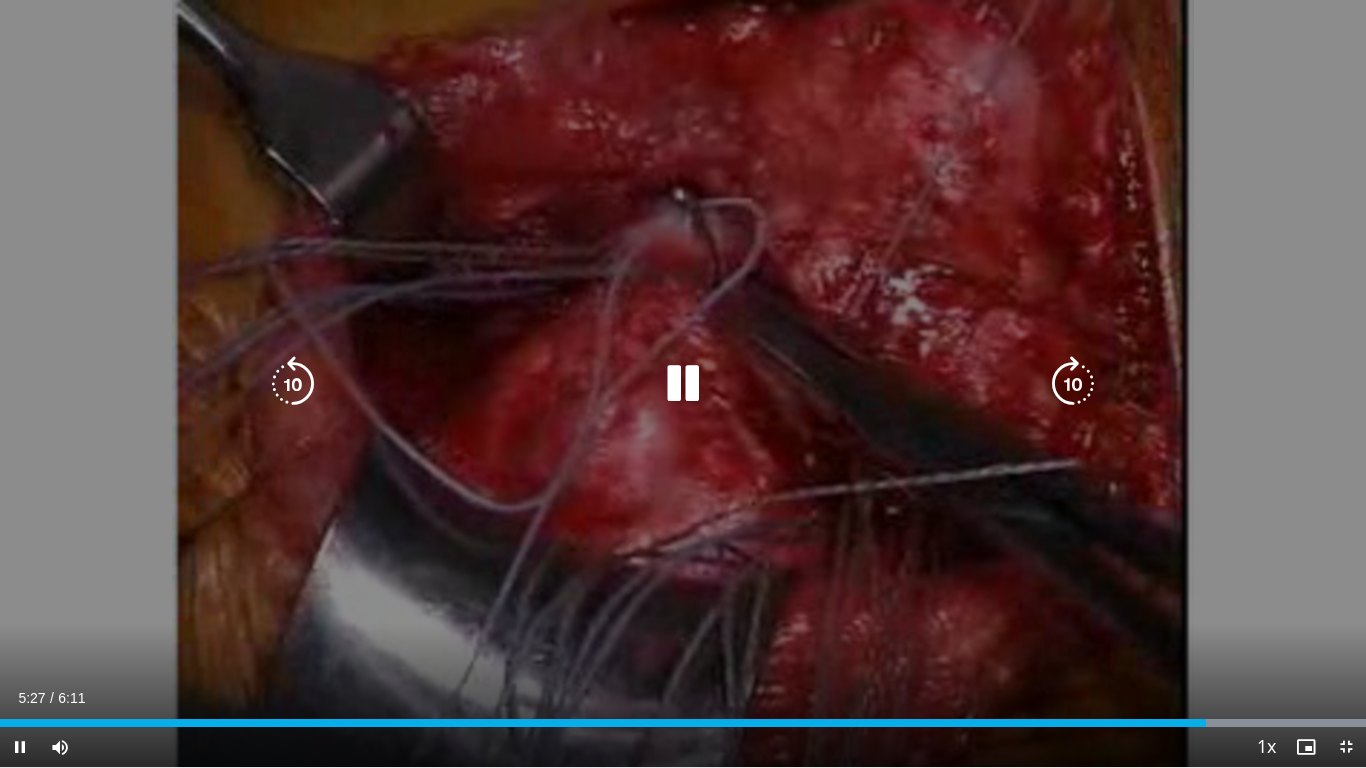 click on "10 seconds
Tap to unmute" at bounding box center (683, 383) 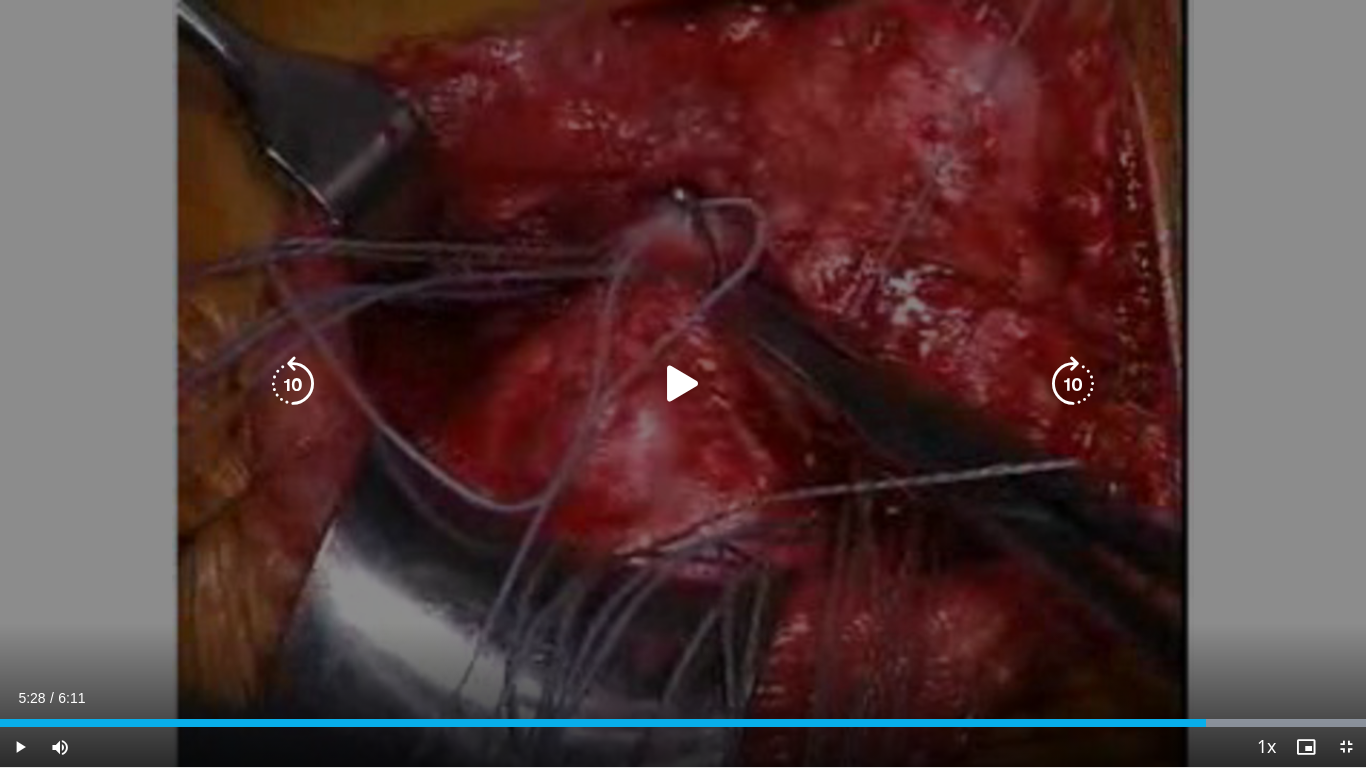 click on "10 seconds
Tap to unmute" at bounding box center [683, 383] 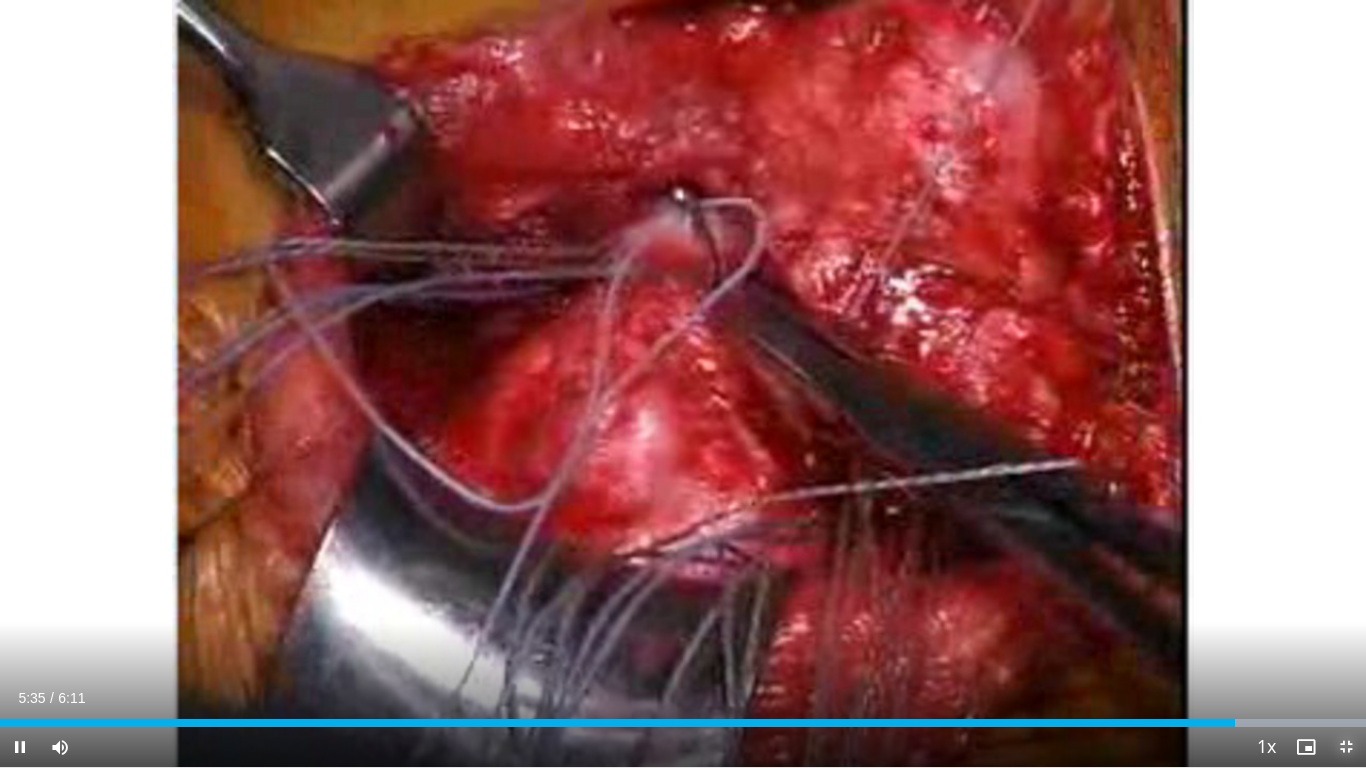 click at bounding box center (1346, 747) 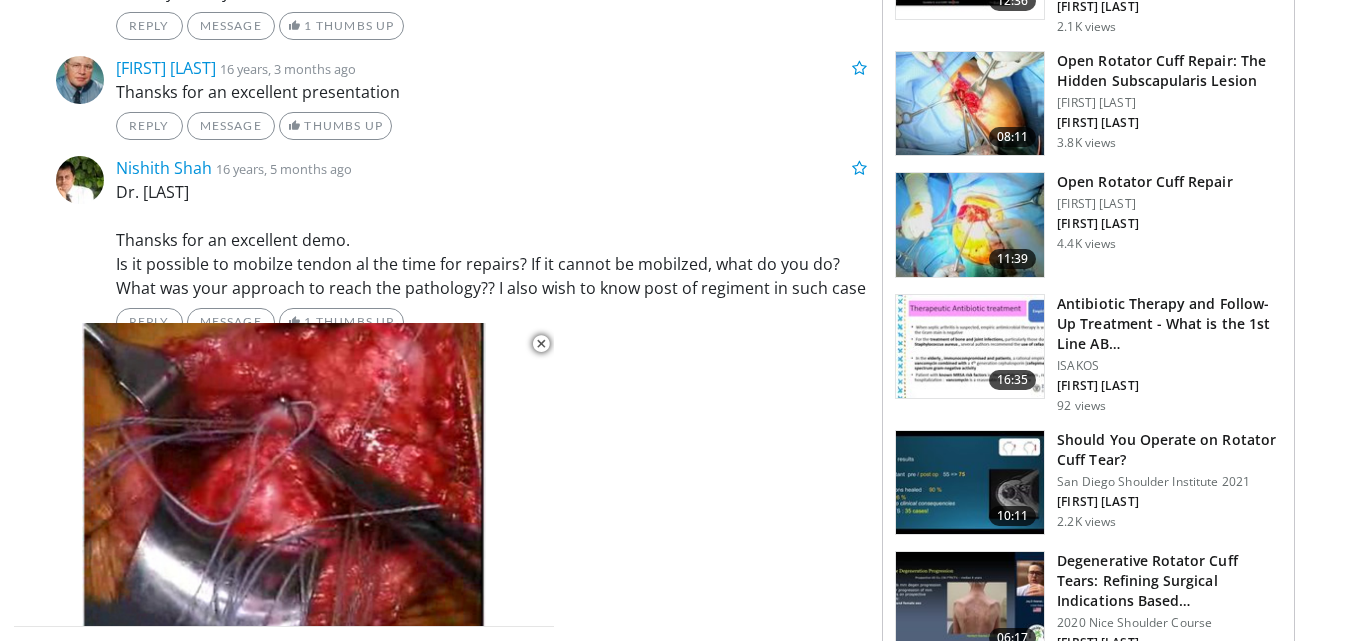 scroll, scrollTop: 1190, scrollLeft: 0, axis: vertical 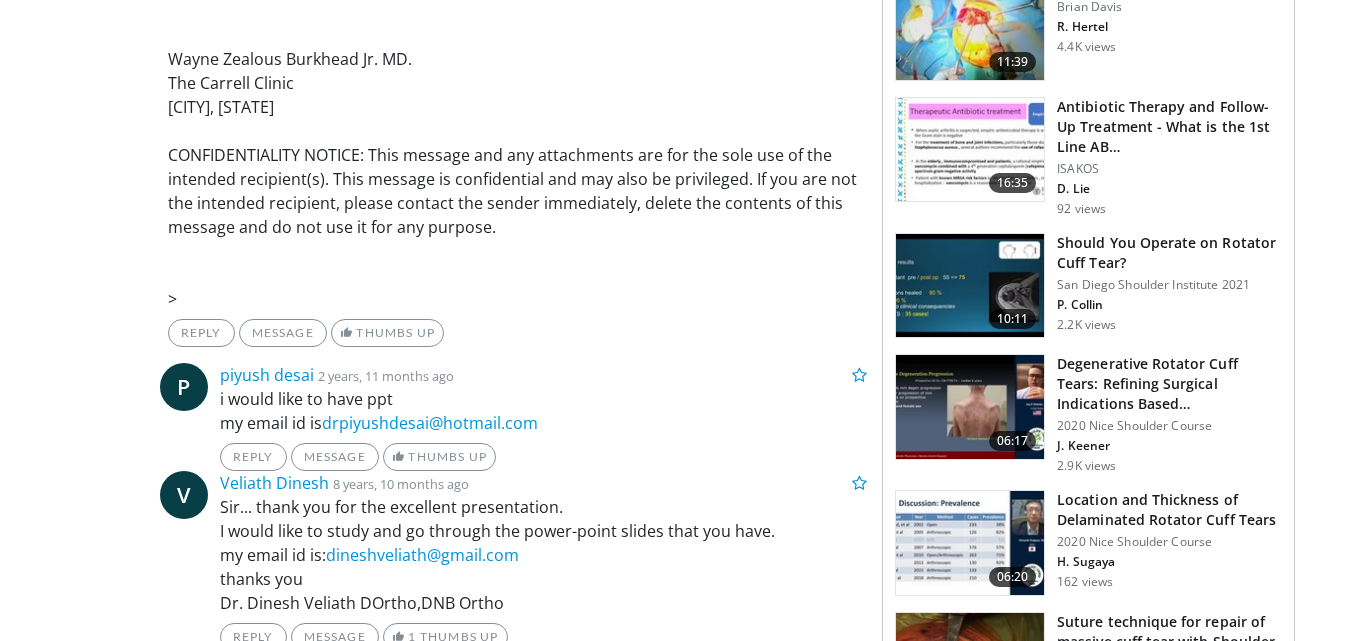 click on "Specialties
Adult & Family Medicine
Allergy, Asthma, Immunology
Anesthesiology
Cardiology
Dental
Dermatology
Endocrinology
Gastroenterology & Hepatology
General Surgery
Hematology & Oncology
Infectious Disease
Nephrology
Neurology
Neurosurgery
Obstetrics & Gynecology
Ophthalmology
Oral Maxillofacial
Orthopaedics
Otolaryngology
Pediatrics
Plastic Surgery
Podiatry
Psychiatry
Pulmonology
Radiation Oncology
Radiology
Rheumatology
Urology
Videos" at bounding box center [675, -1046] 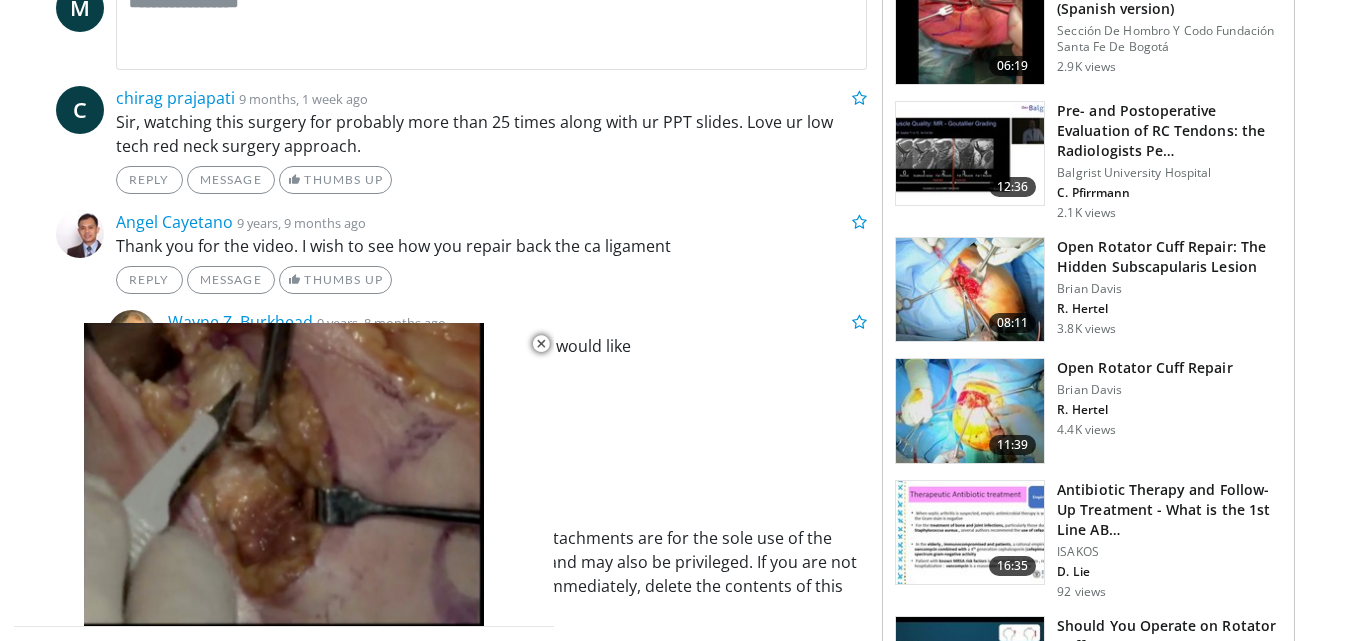 scroll, scrollTop: 988, scrollLeft: 0, axis: vertical 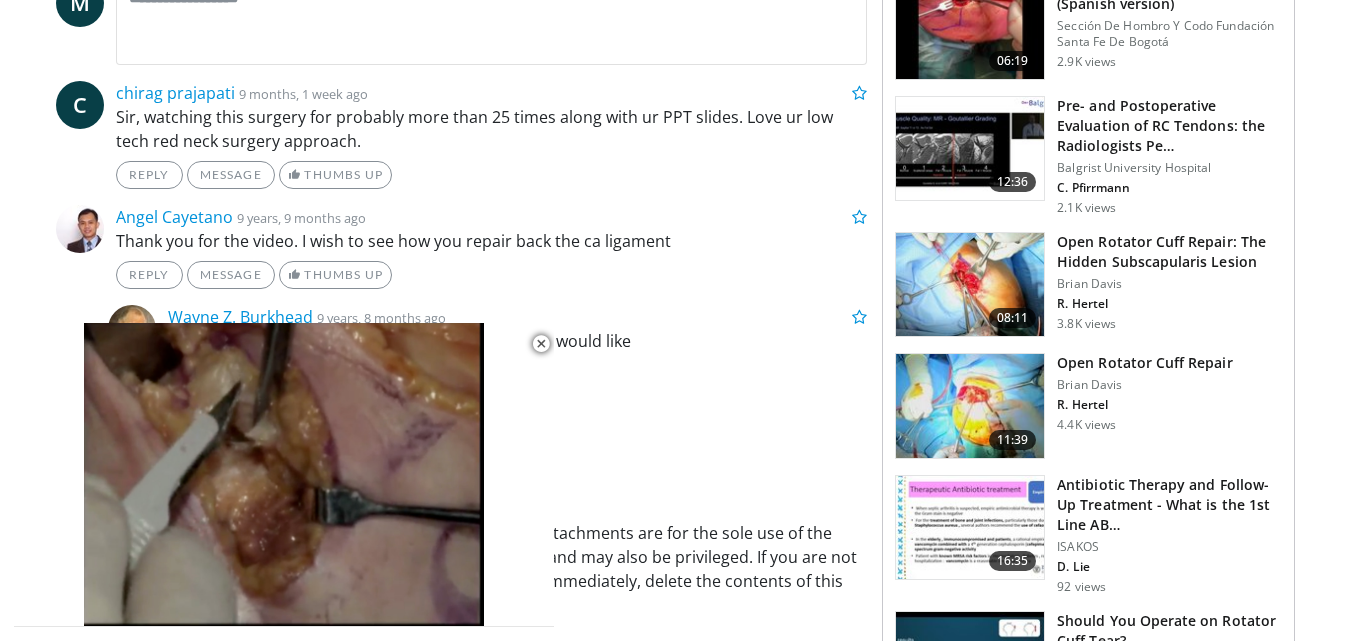 click at bounding box center (970, 285) 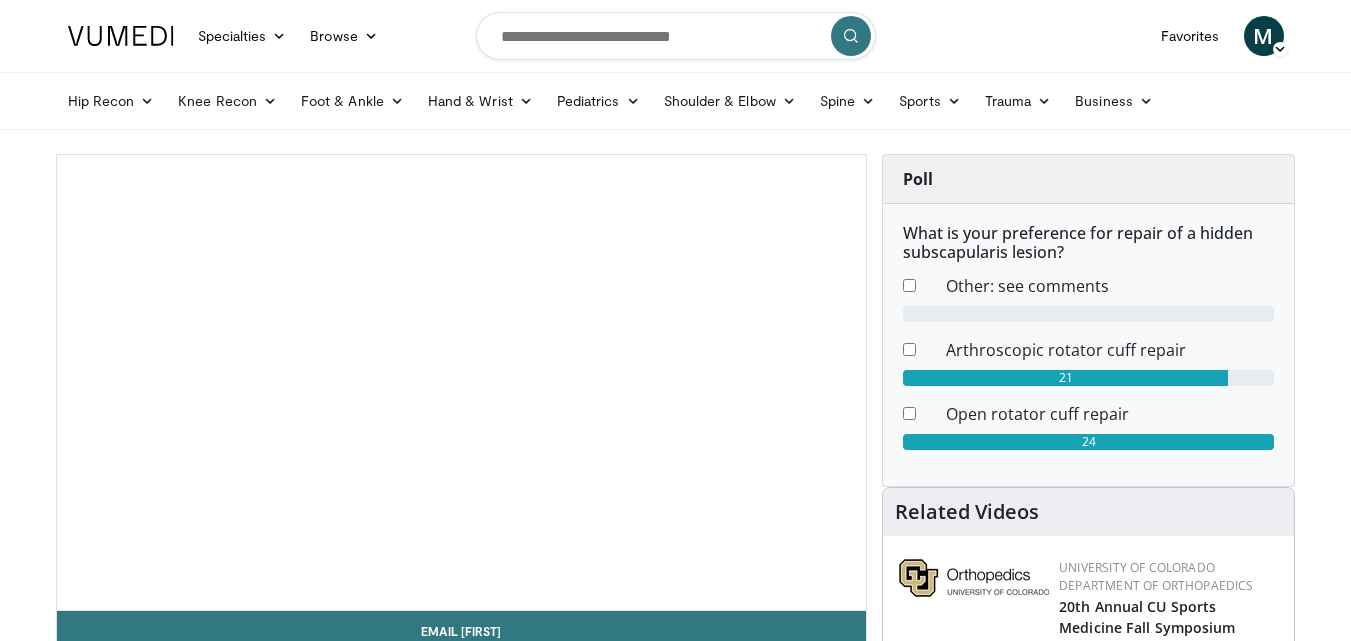 scroll, scrollTop: 0, scrollLeft: 0, axis: both 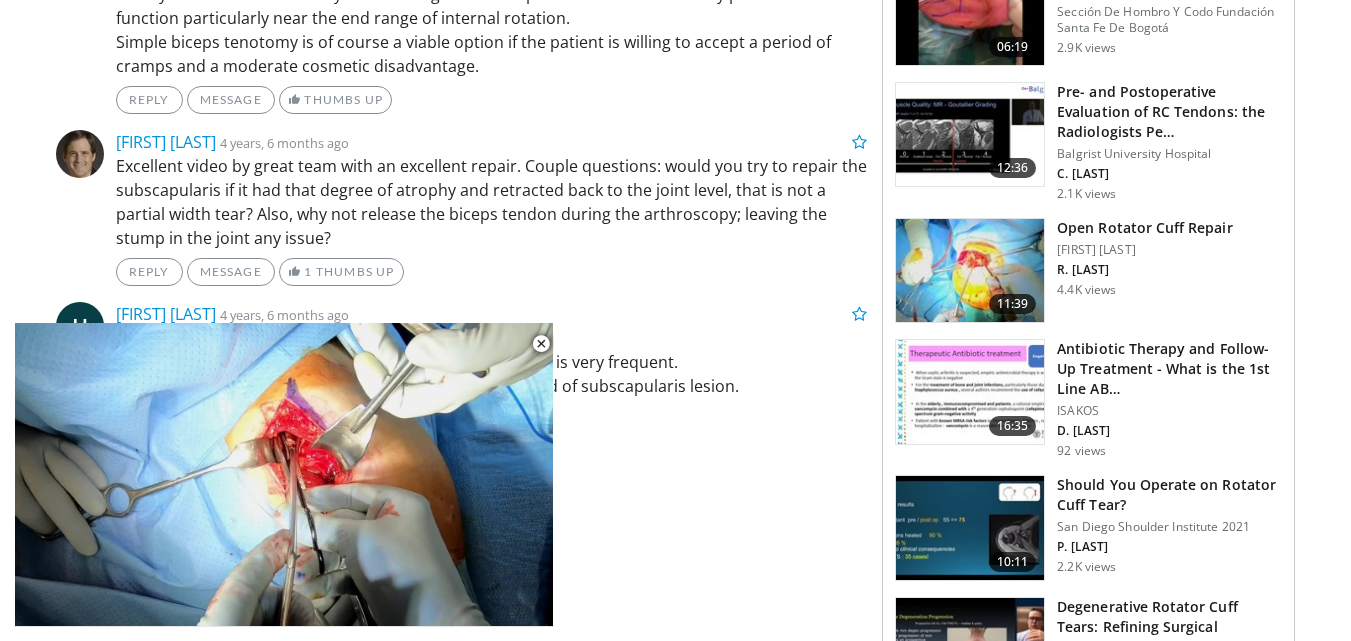 click at bounding box center (970, 271) 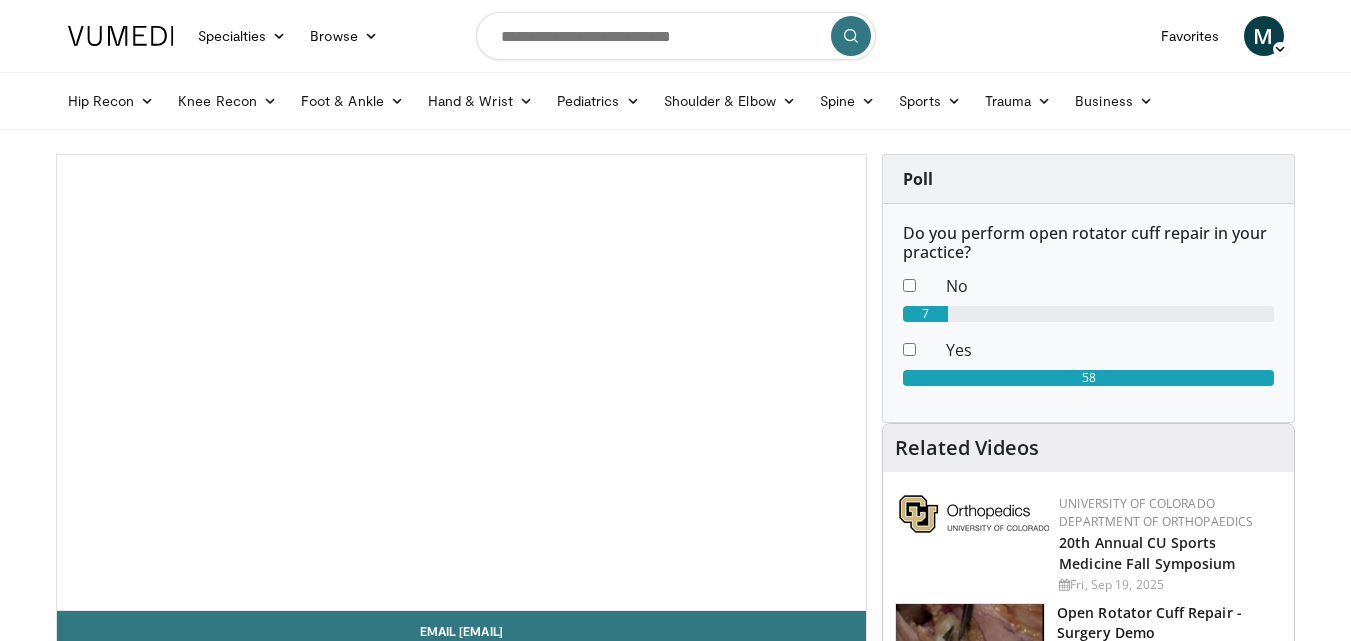 scroll, scrollTop: 0, scrollLeft: 0, axis: both 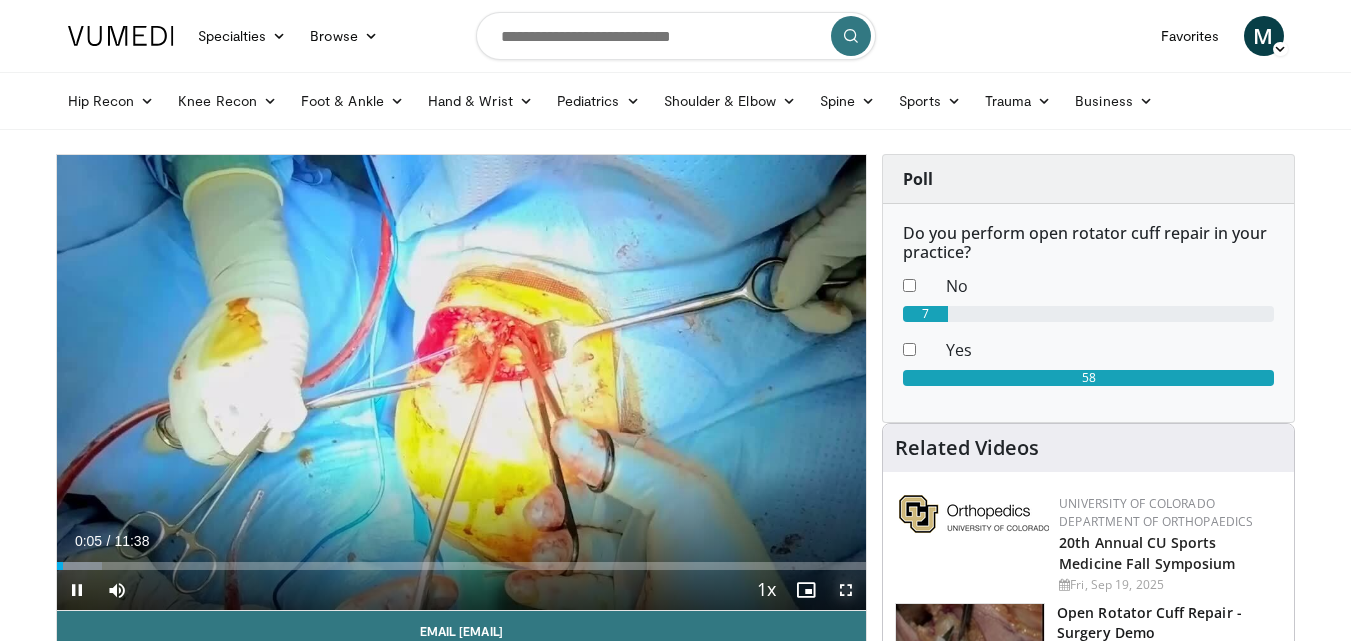 click at bounding box center (846, 590) 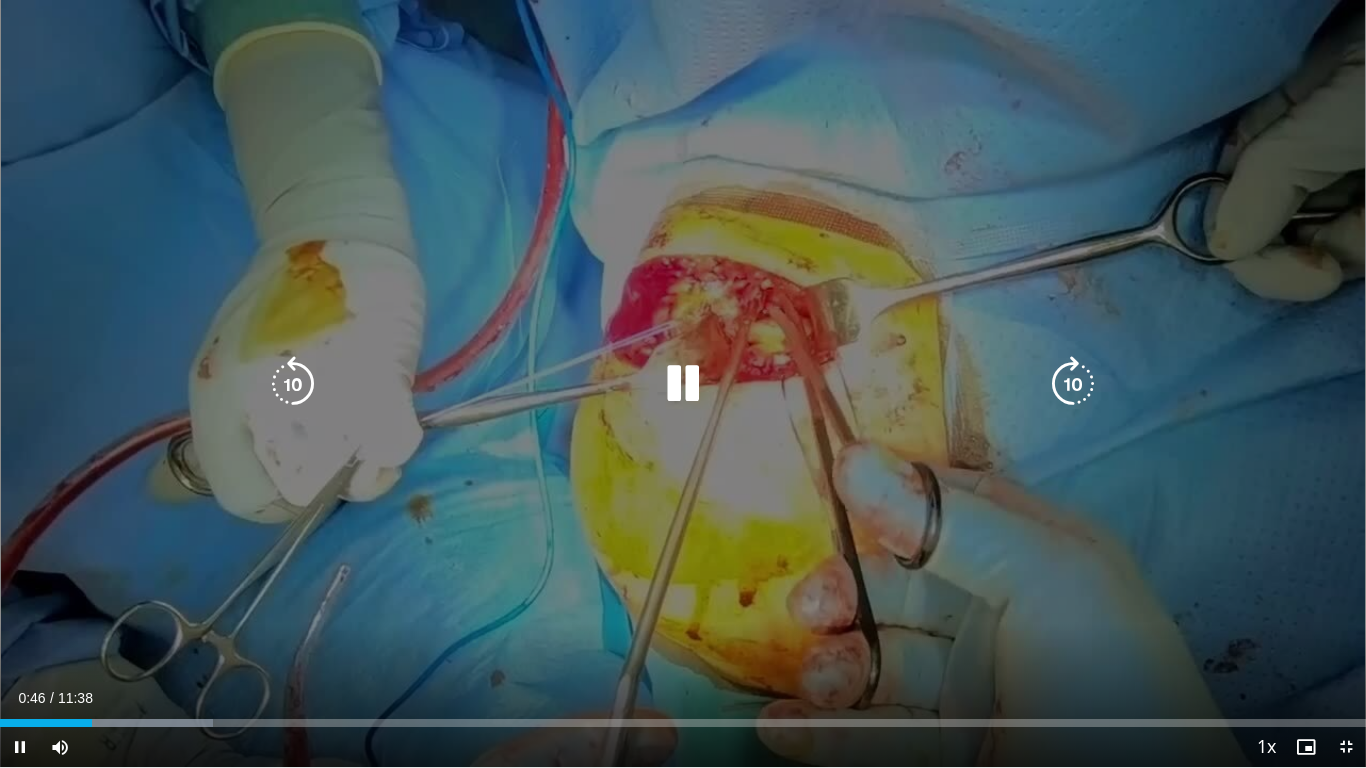 click on "**********" at bounding box center [683, 384] 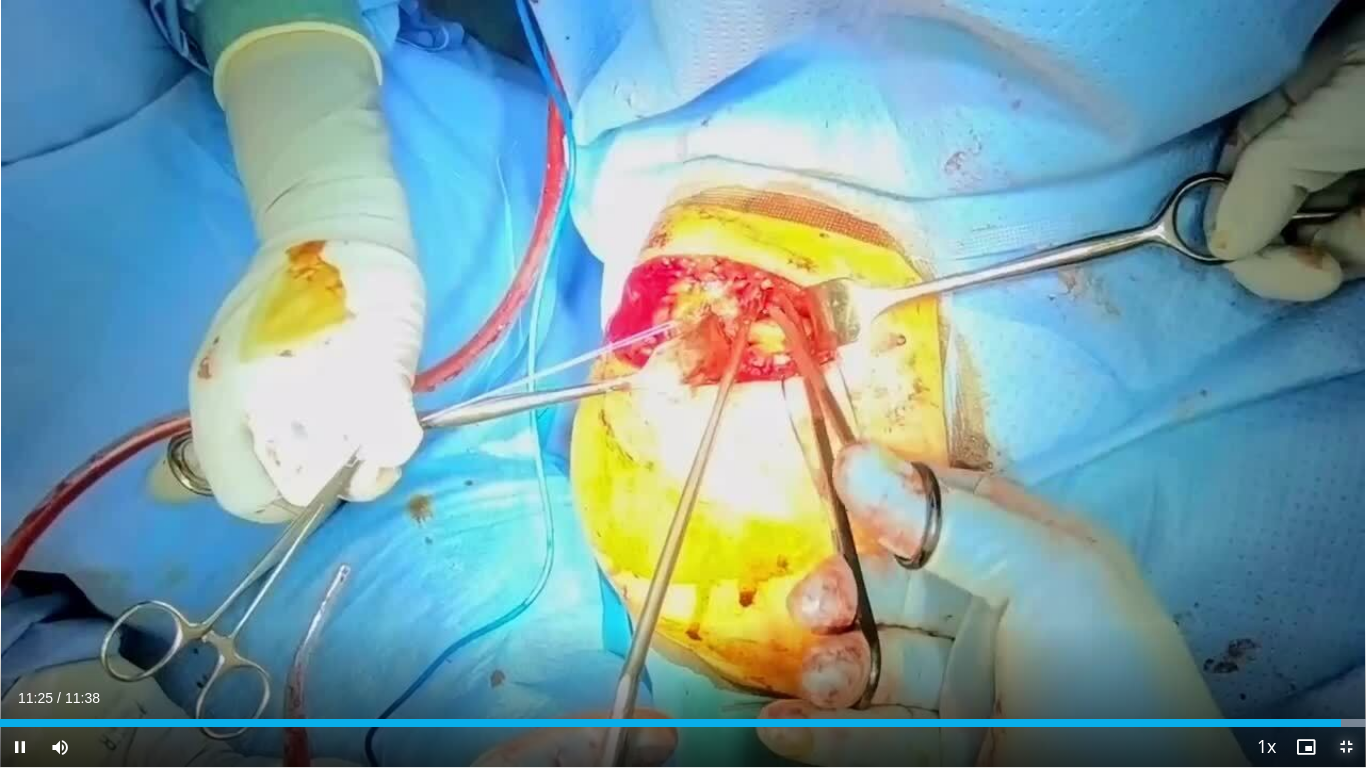 click at bounding box center (1346, 747) 